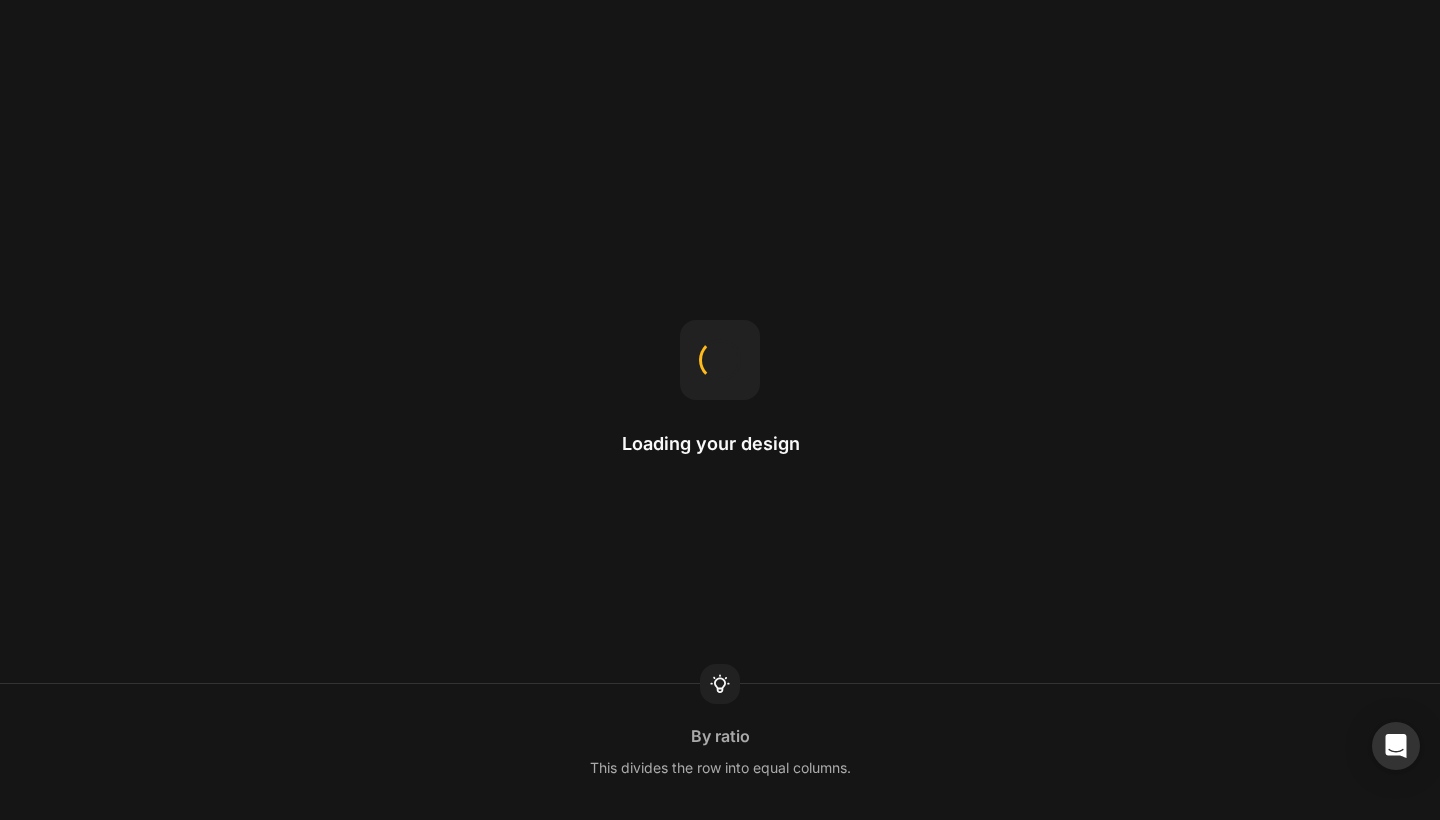 scroll, scrollTop: 0, scrollLeft: 0, axis: both 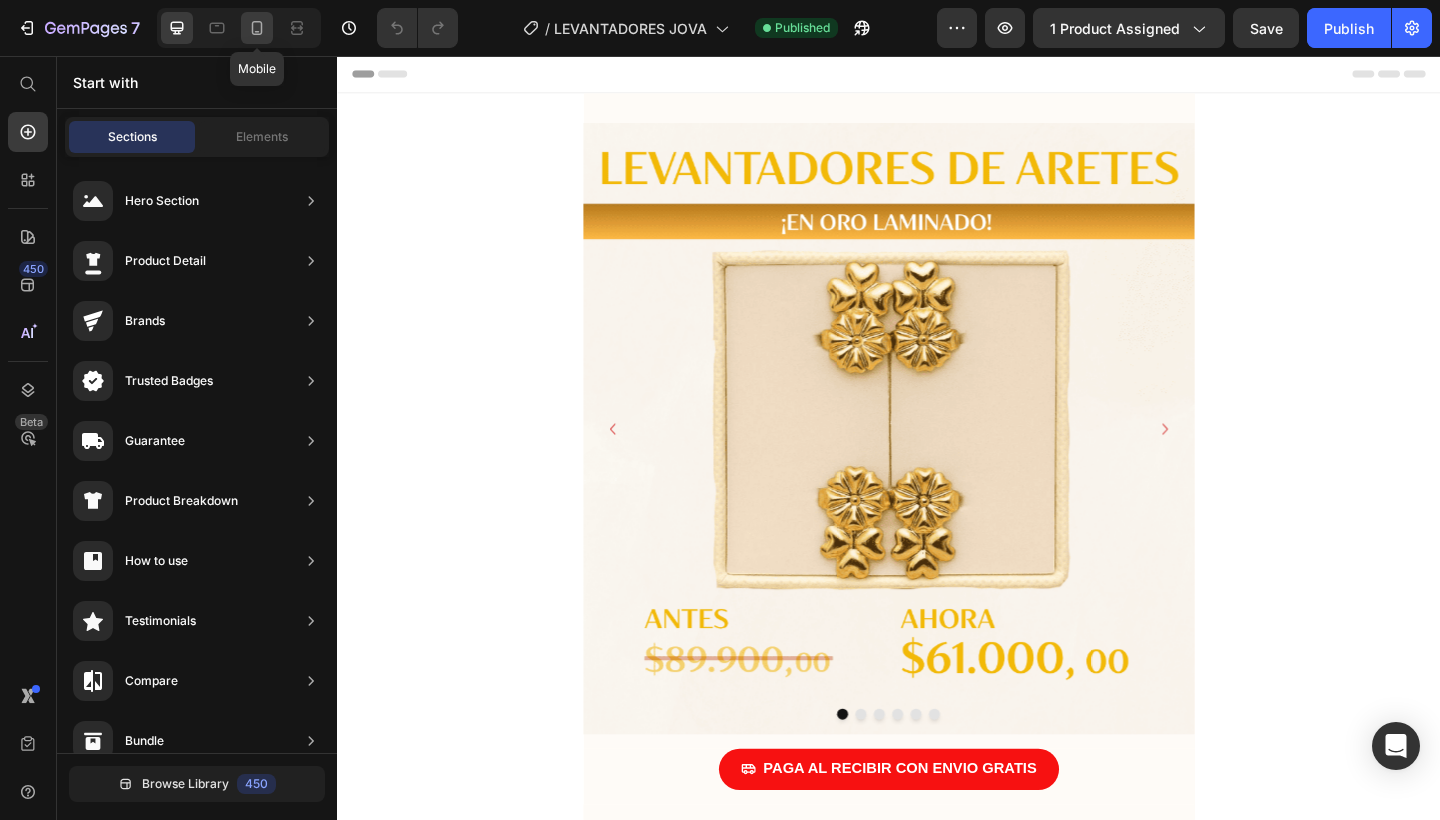 click 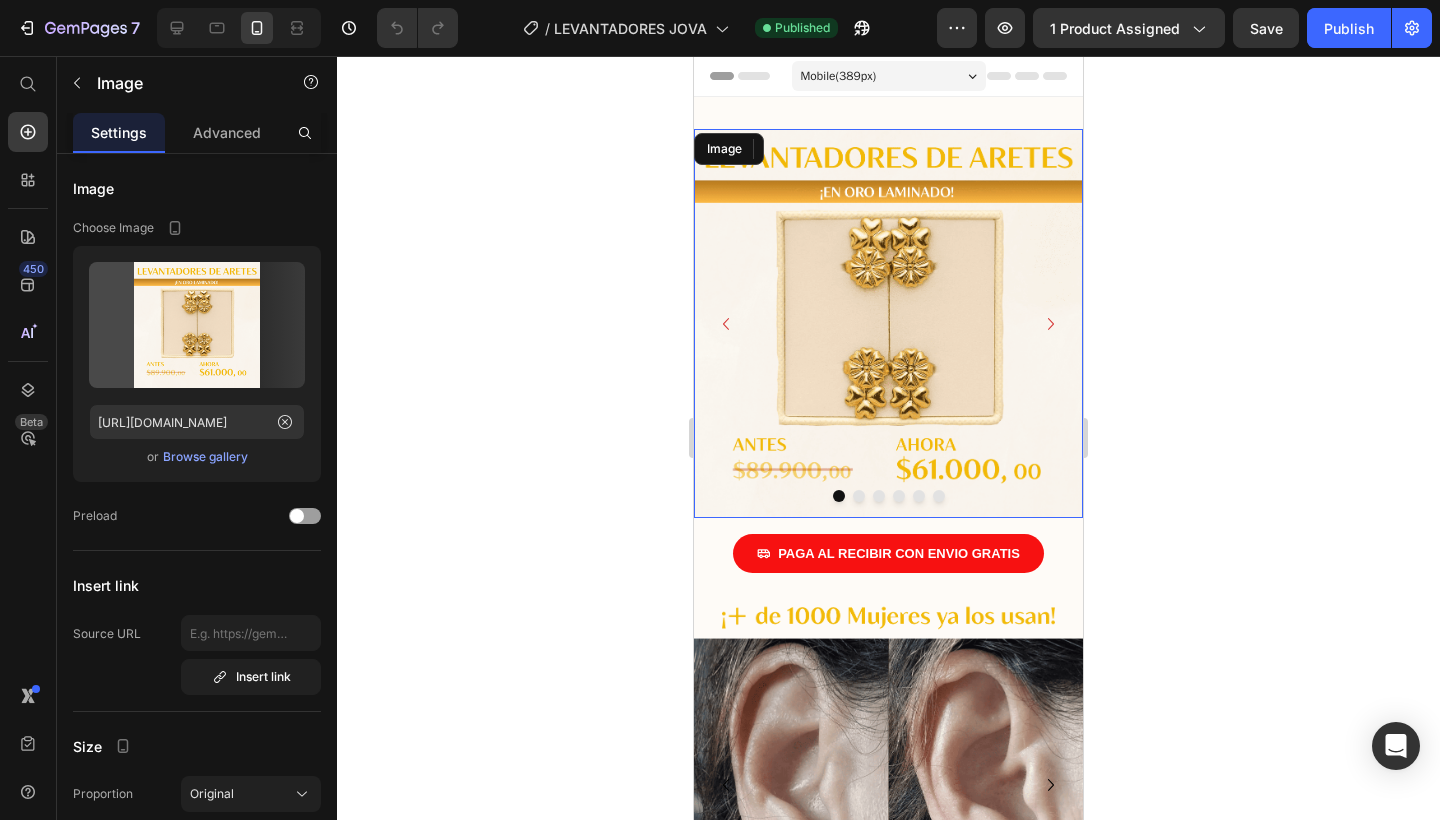 click at bounding box center [888, 323] 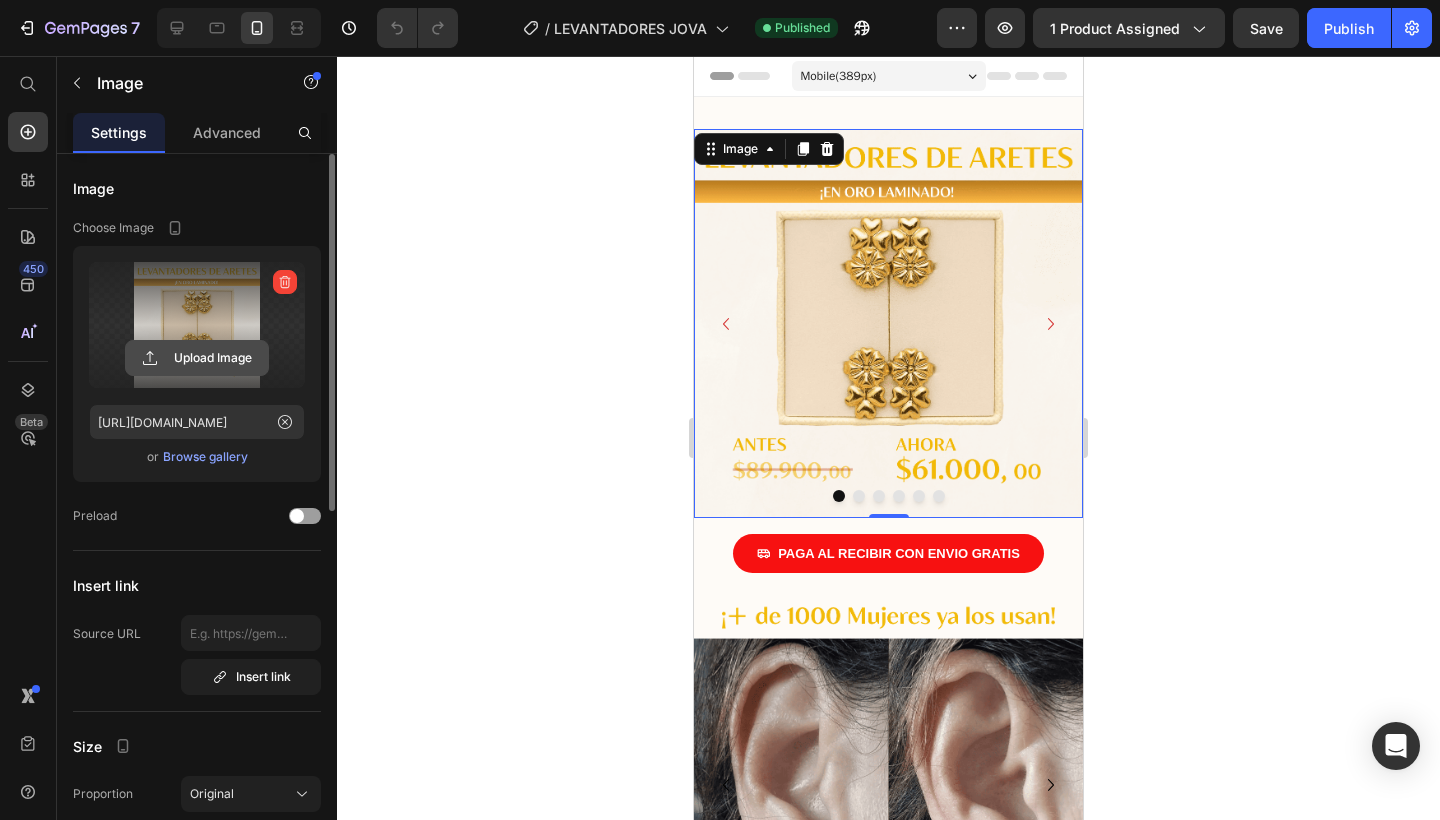 click 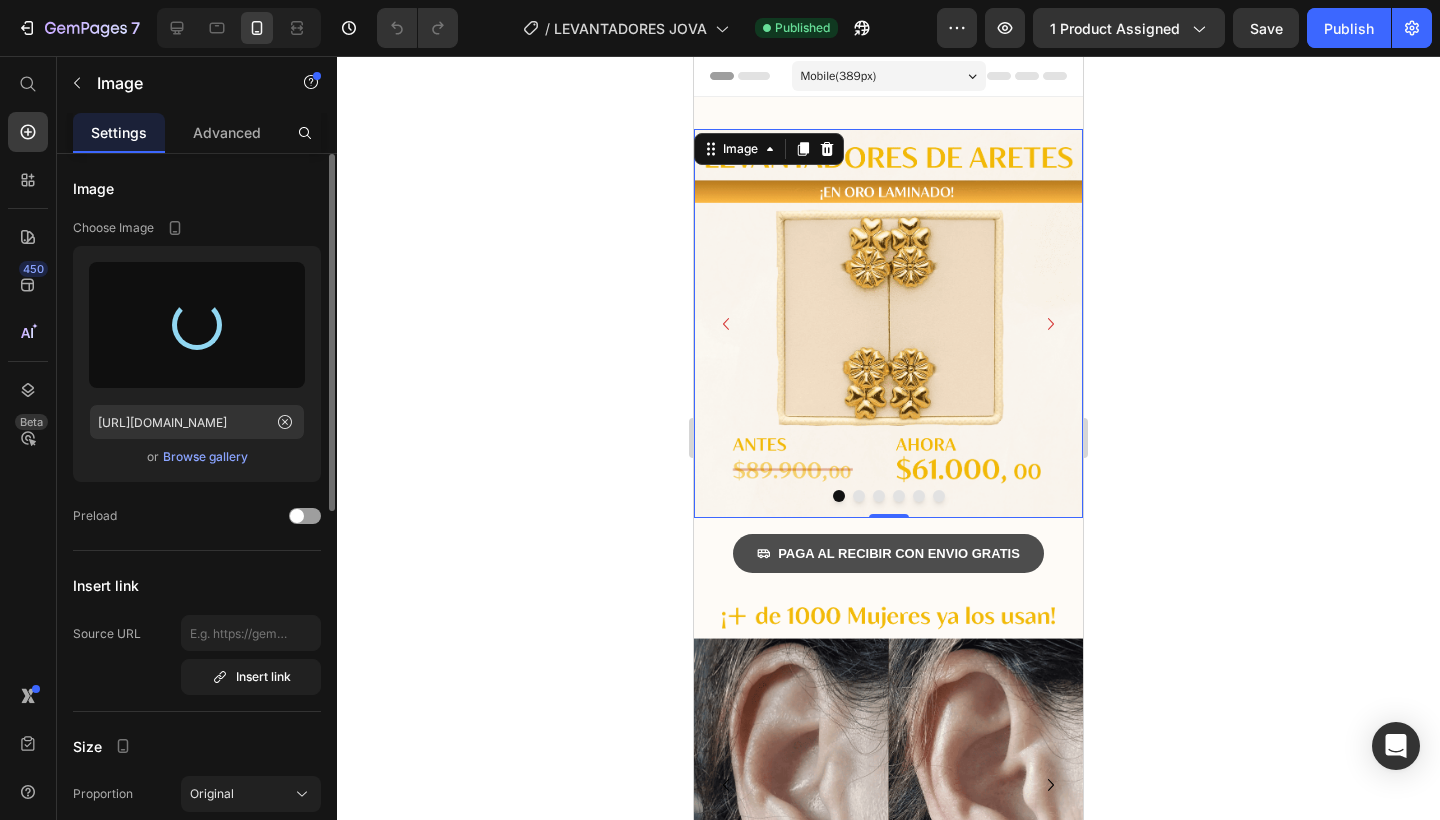 type on "[URL][DOMAIN_NAME]" 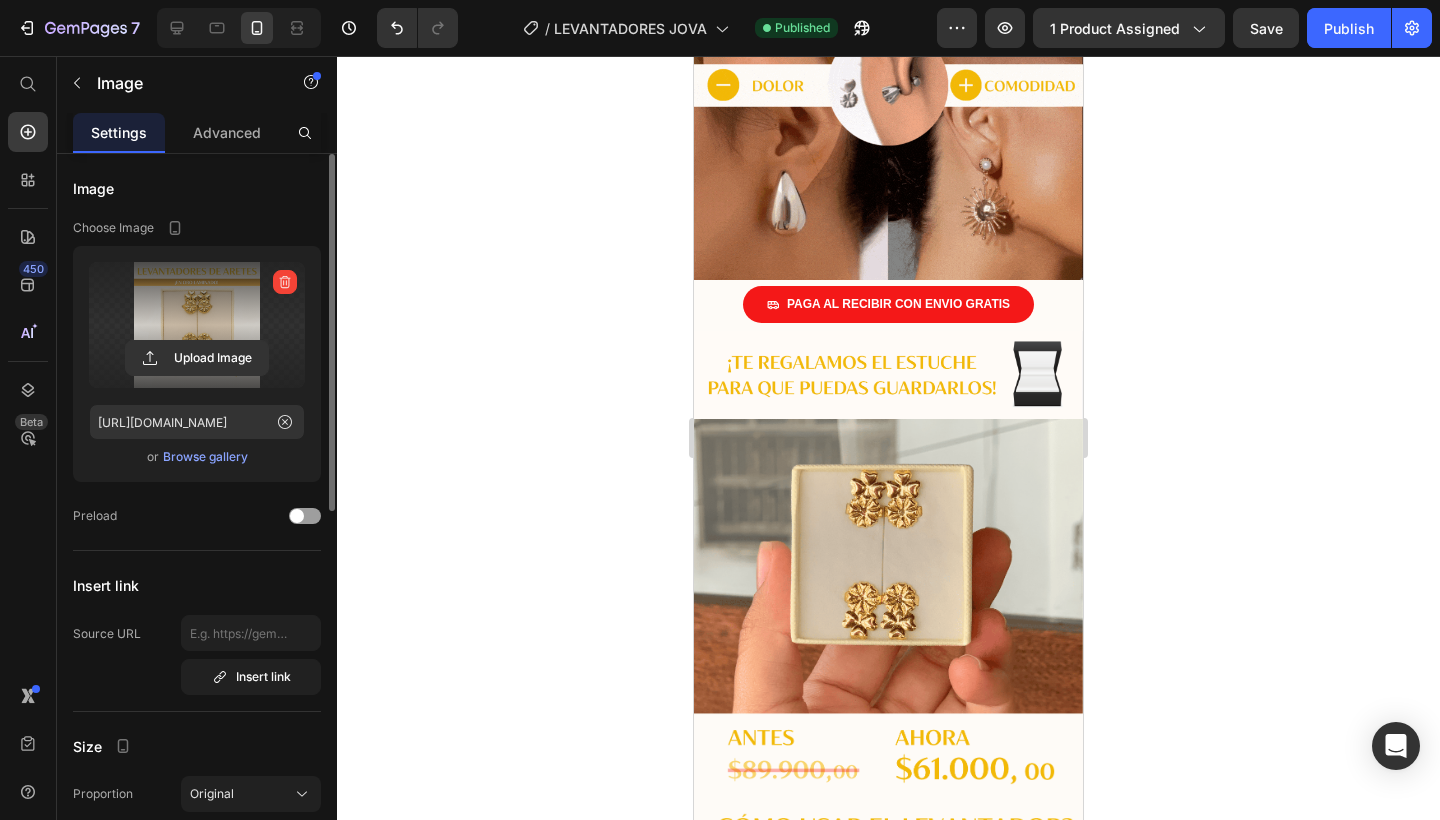 scroll, scrollTop: 2155, scrollLeft: 0, axis: vertical 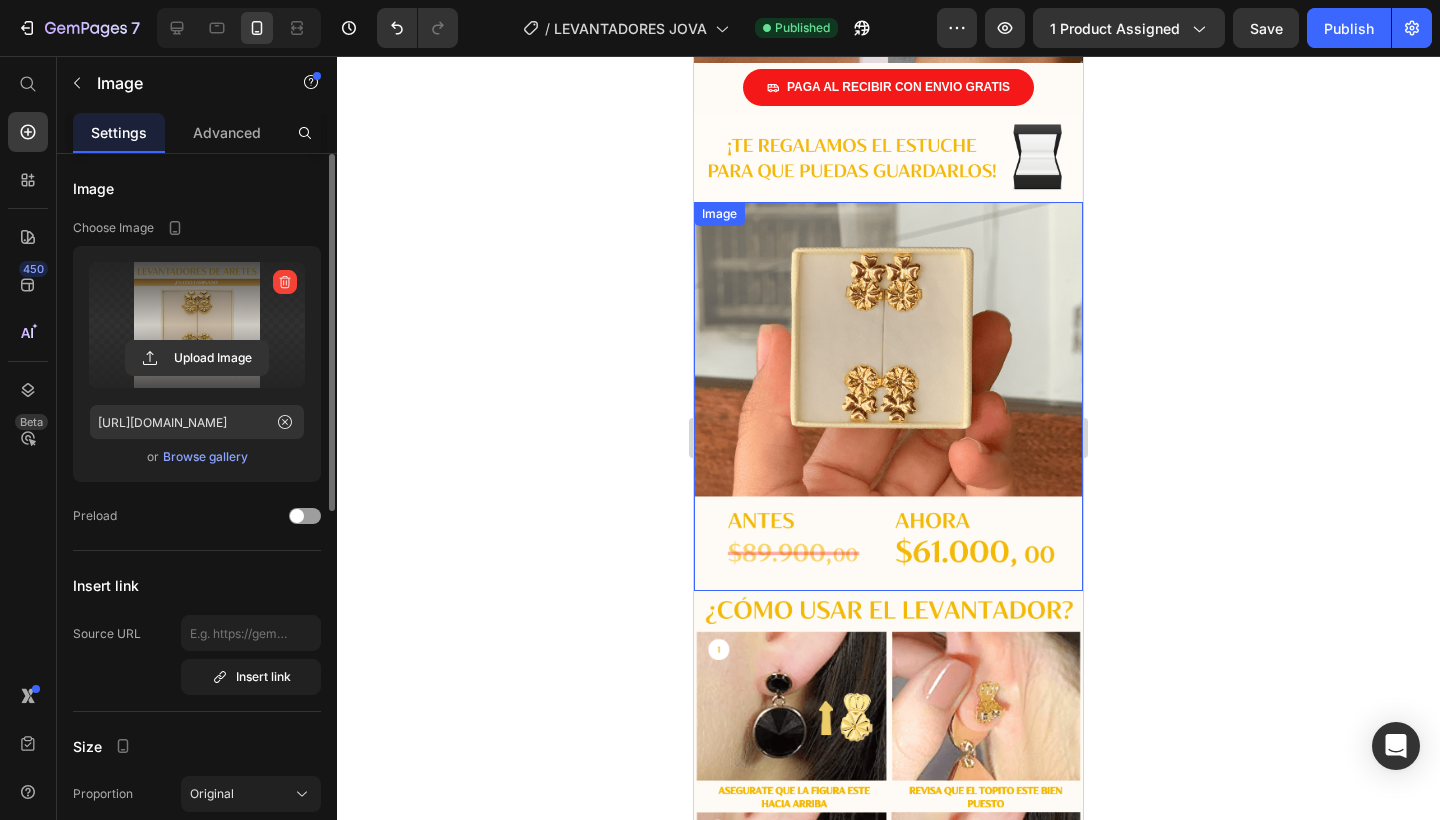click at bounding box center (888, 396) 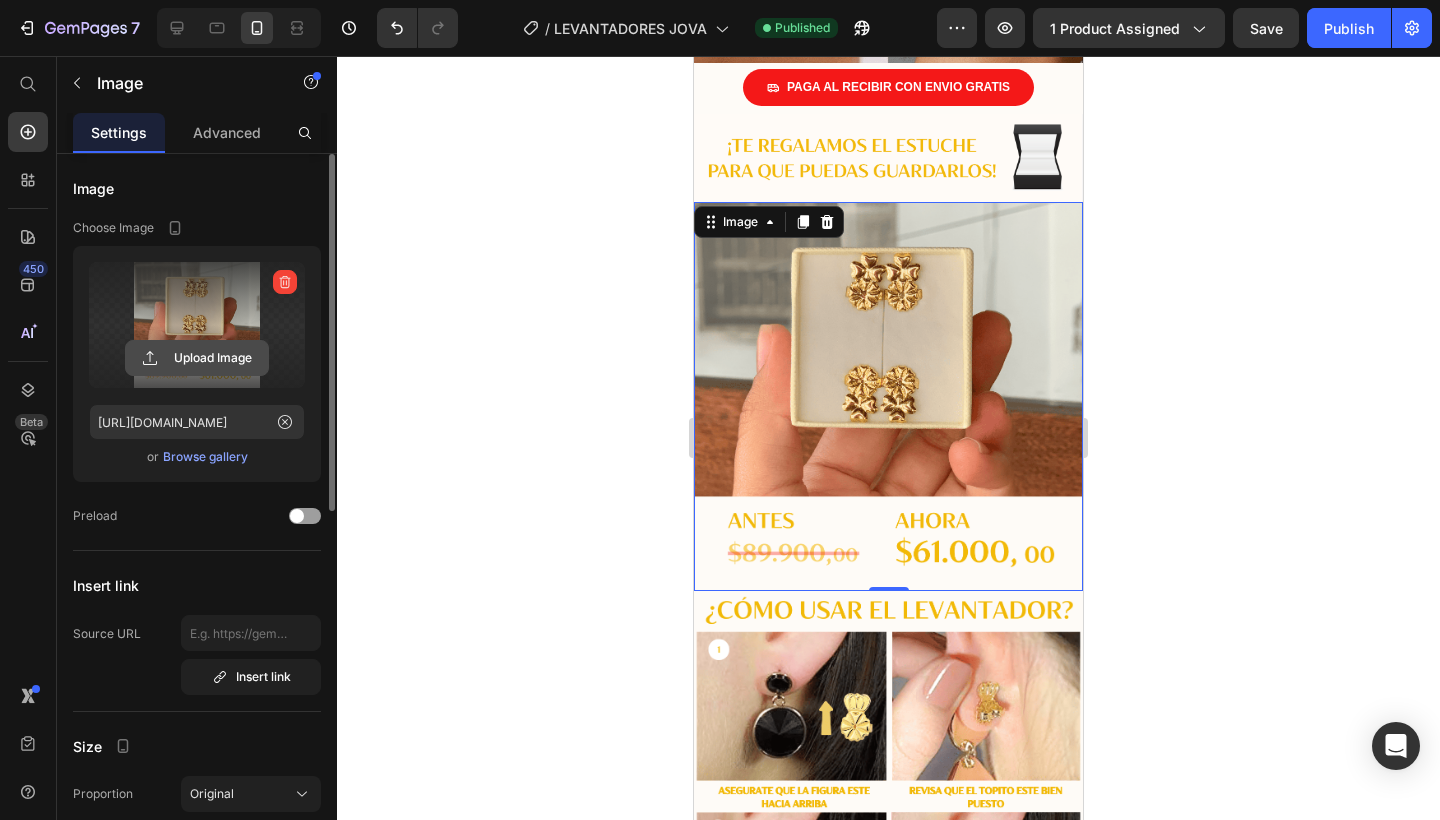 click 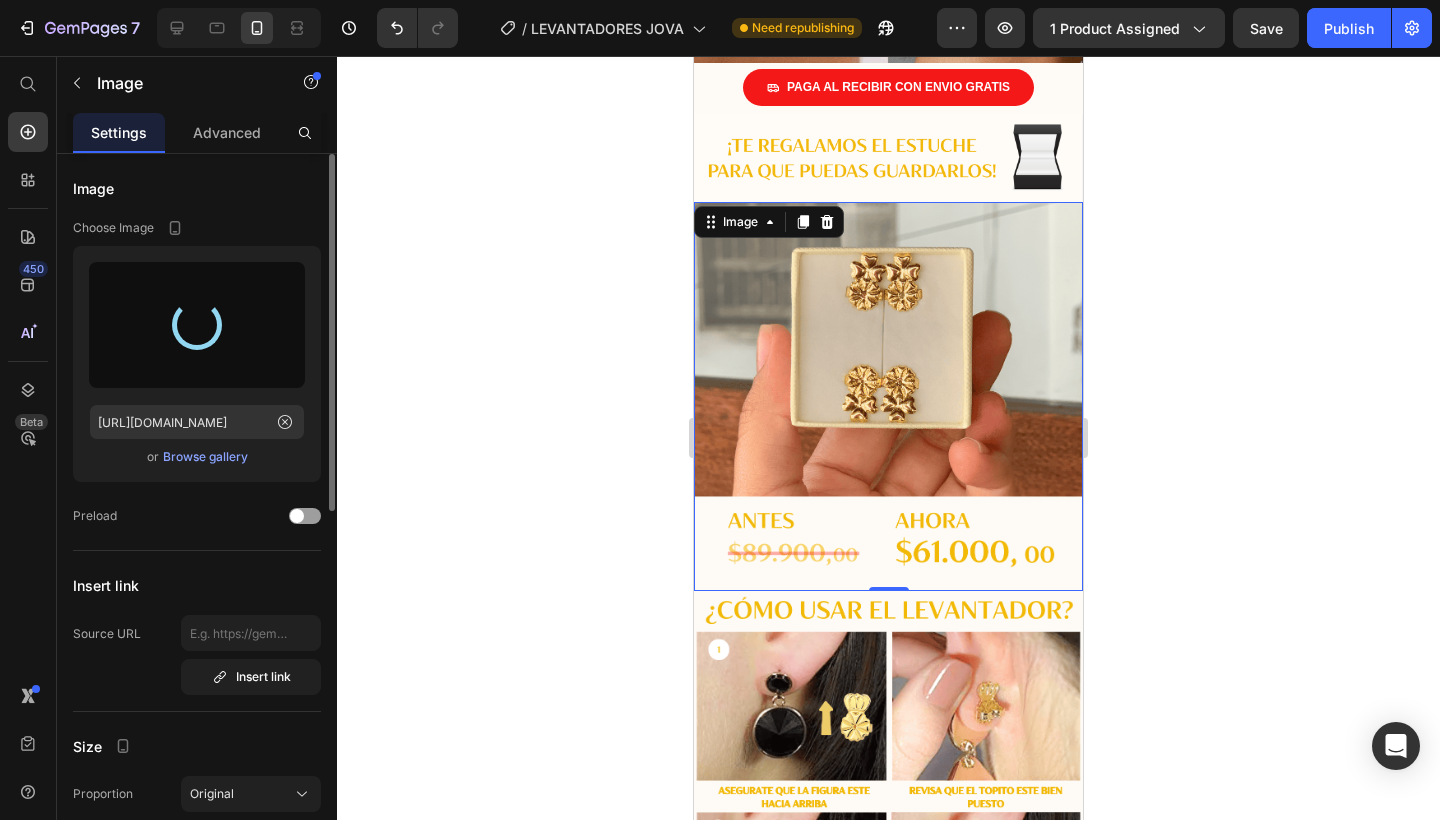type on "[URL][DOMAIN_NAME]" 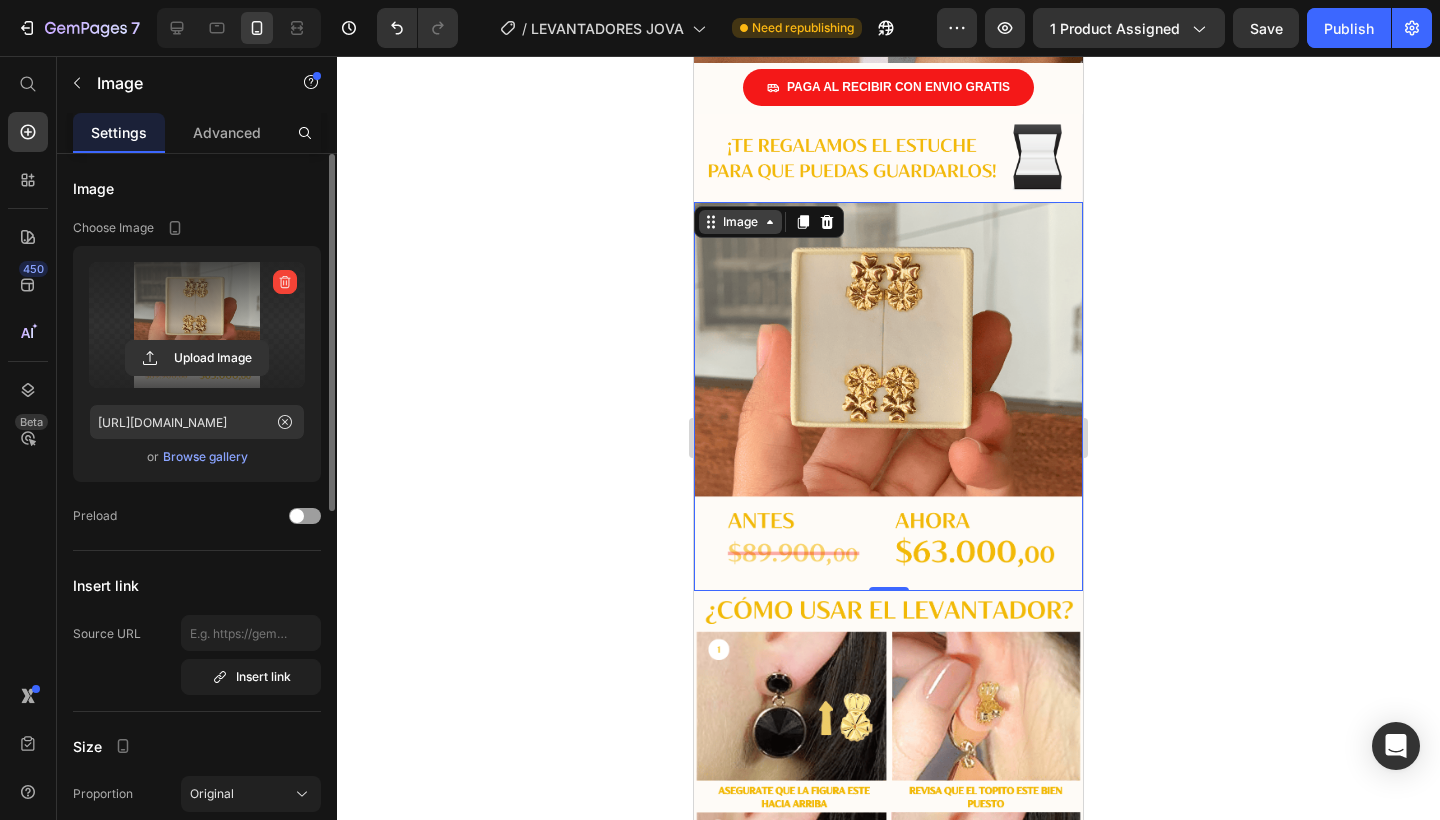 click 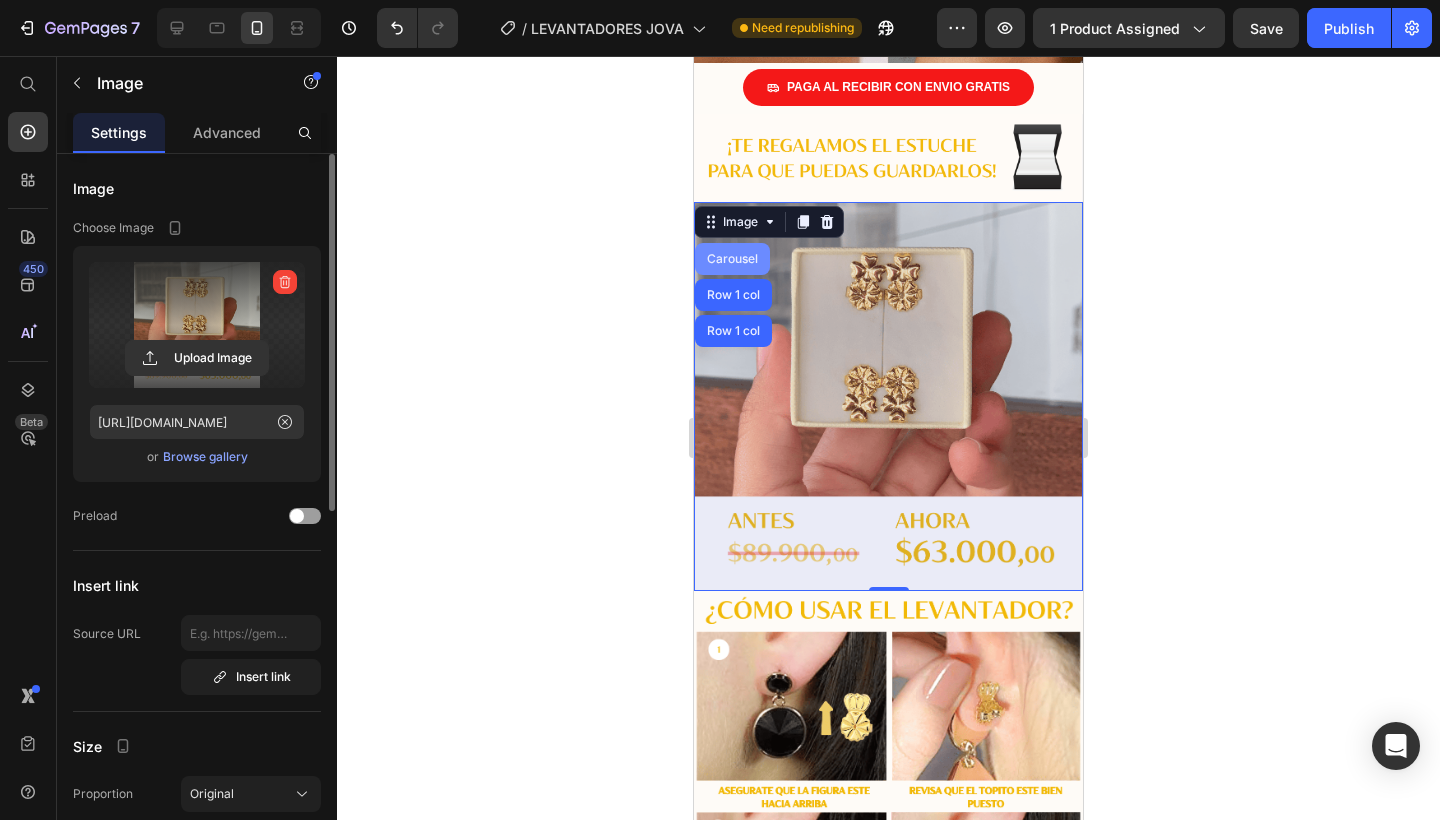 click on "Carousel" at bounding box center (732, 259) 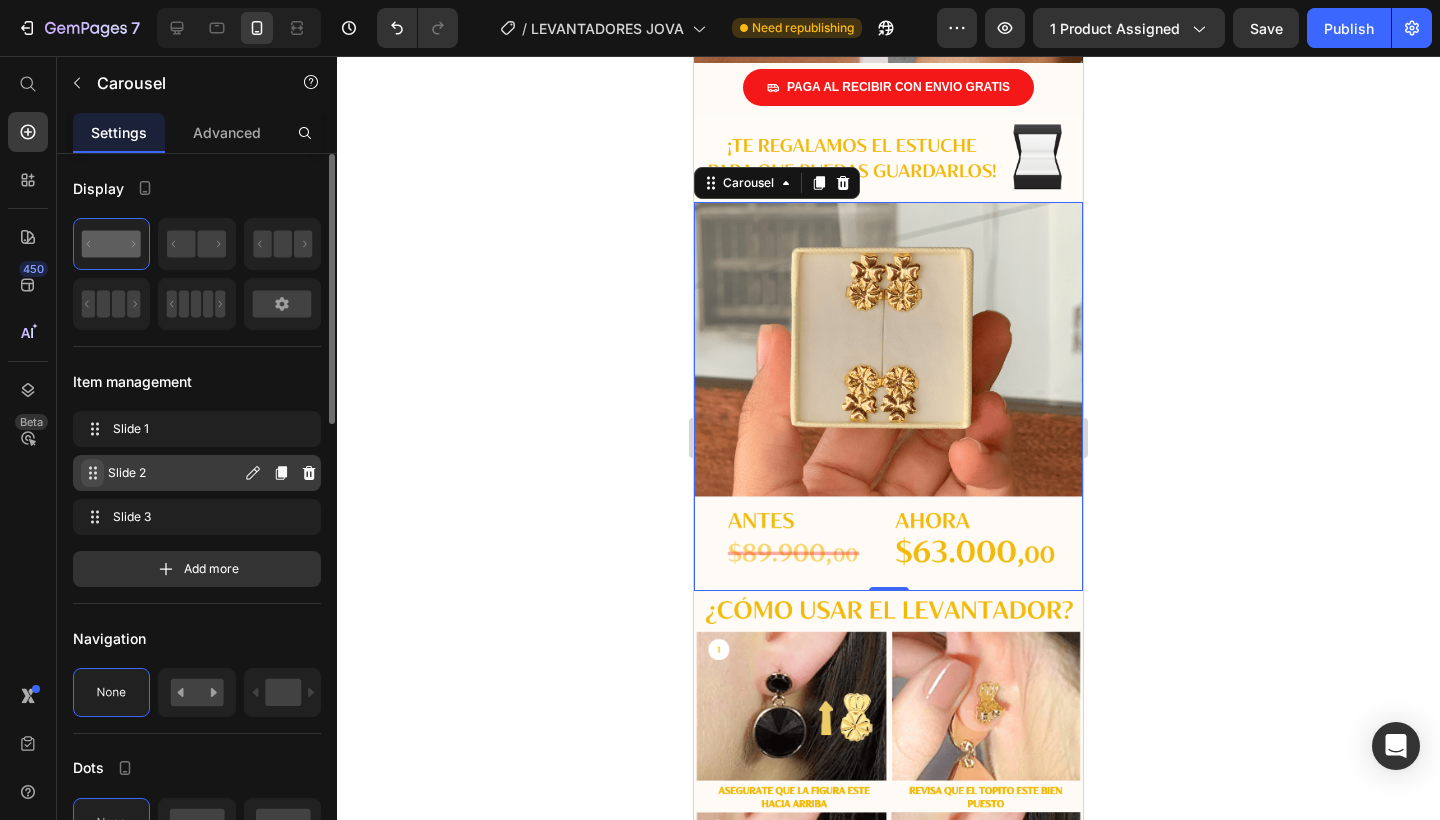click 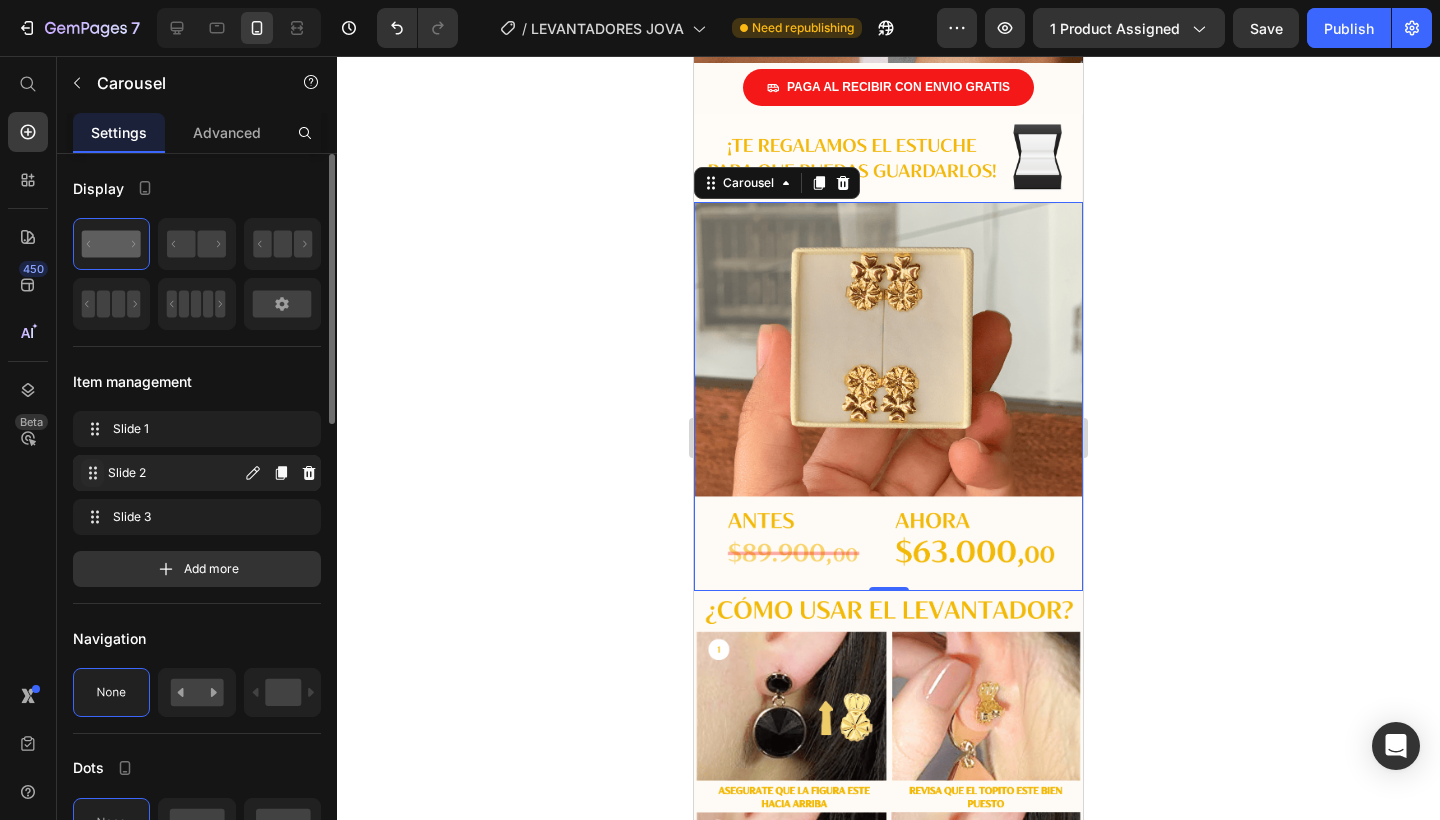 click 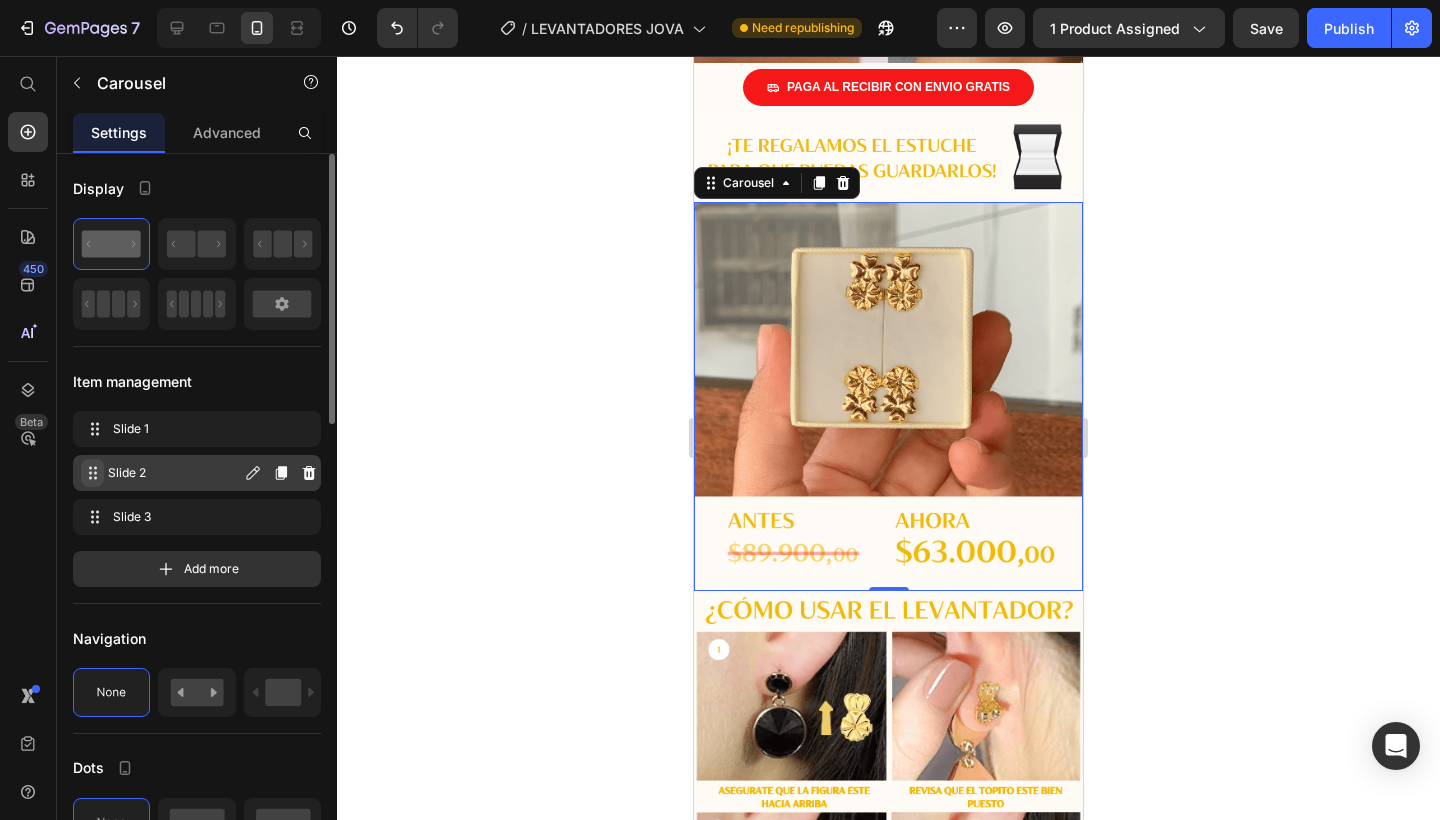 click 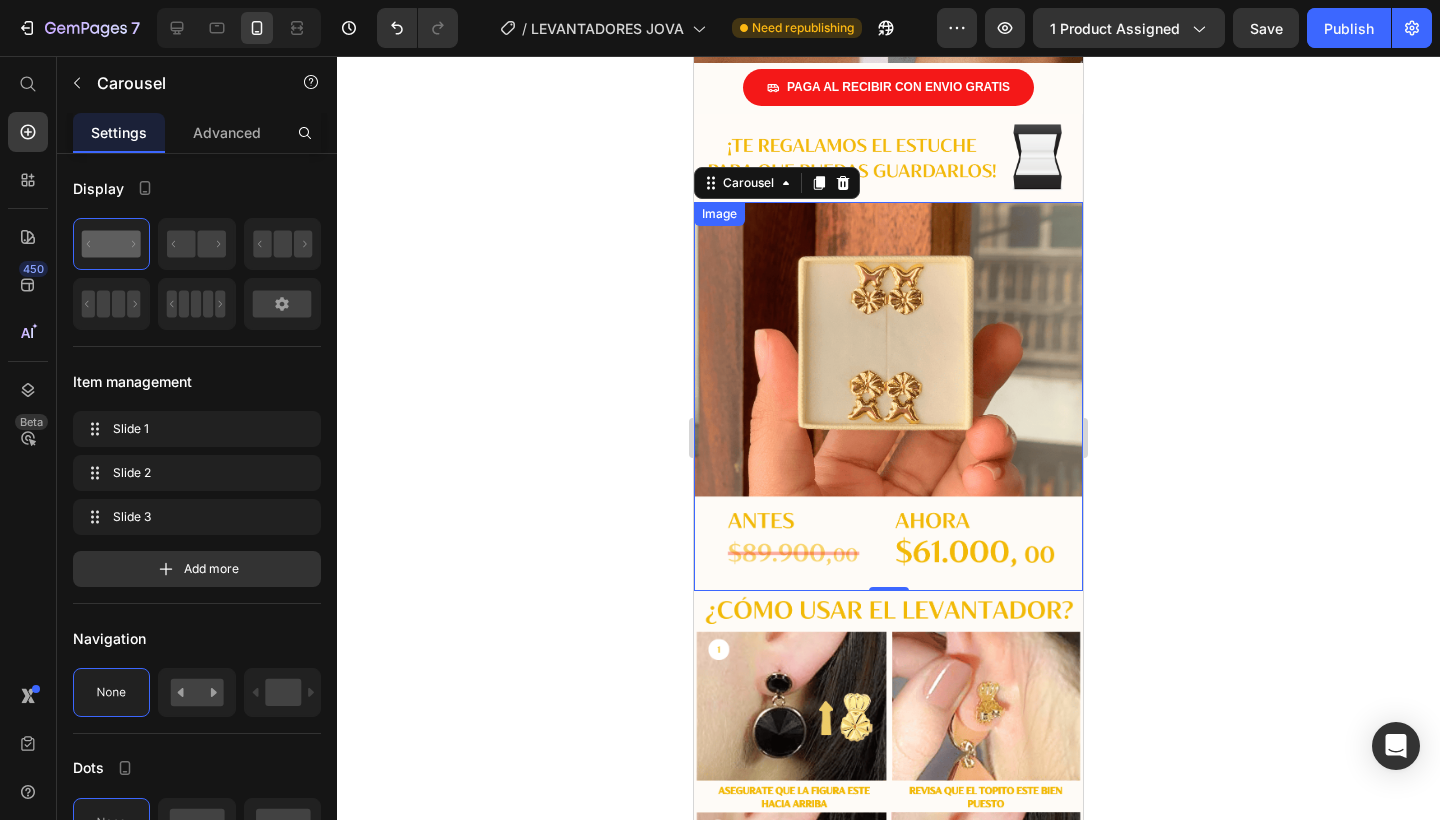 click at bounding box center (888, 396) 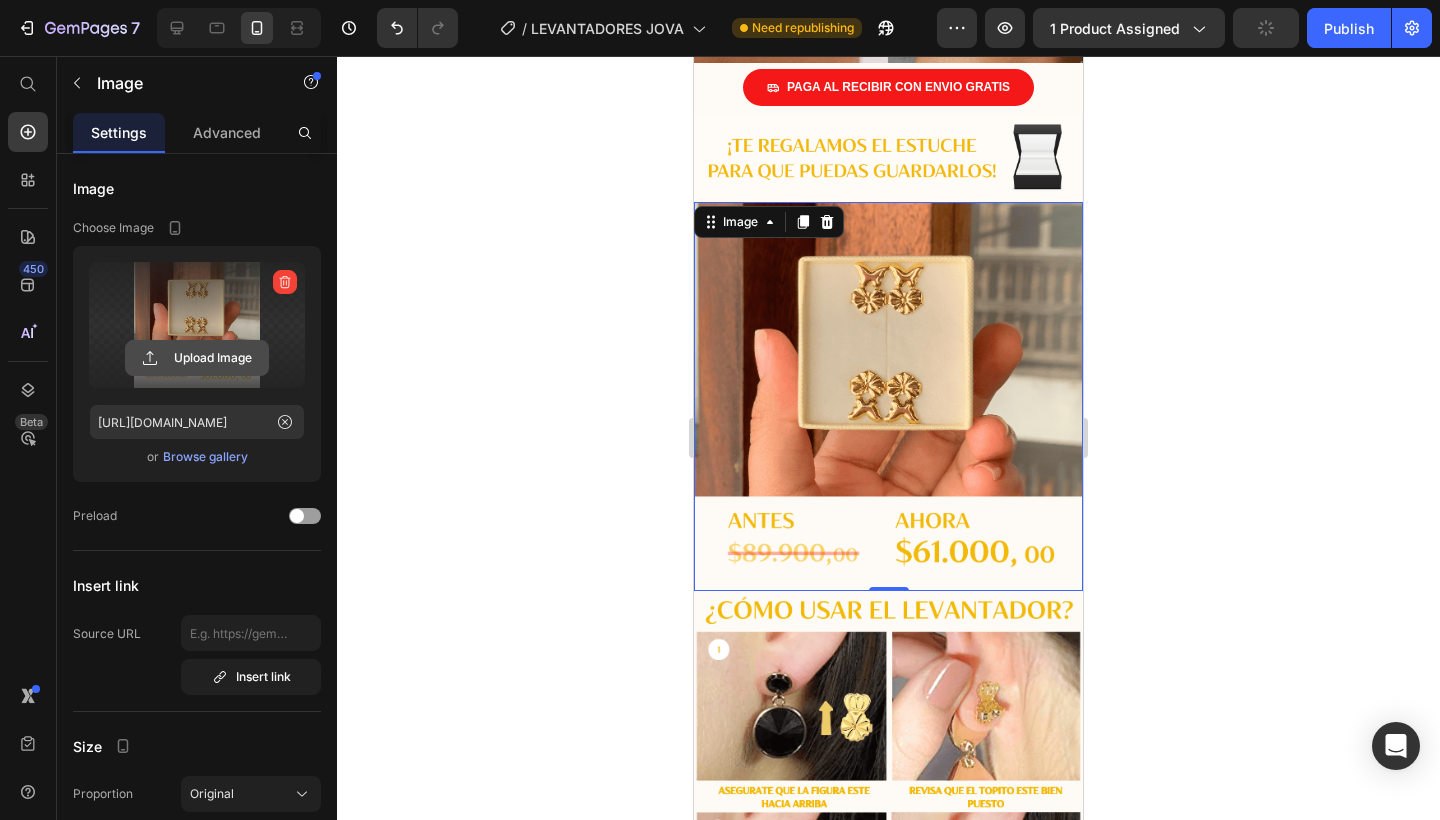 click 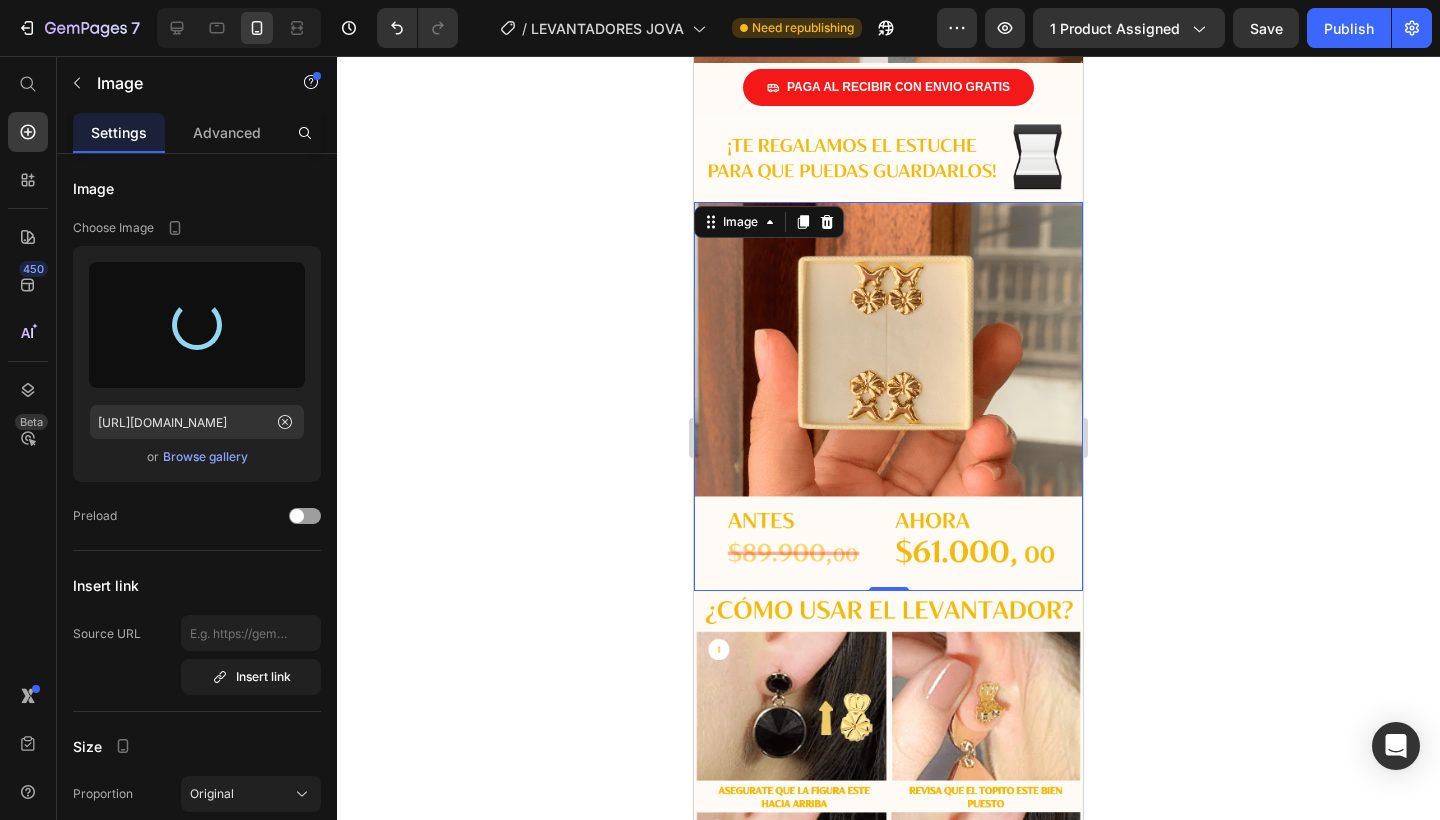 type on "[URL][DOMAIN_NAME]" 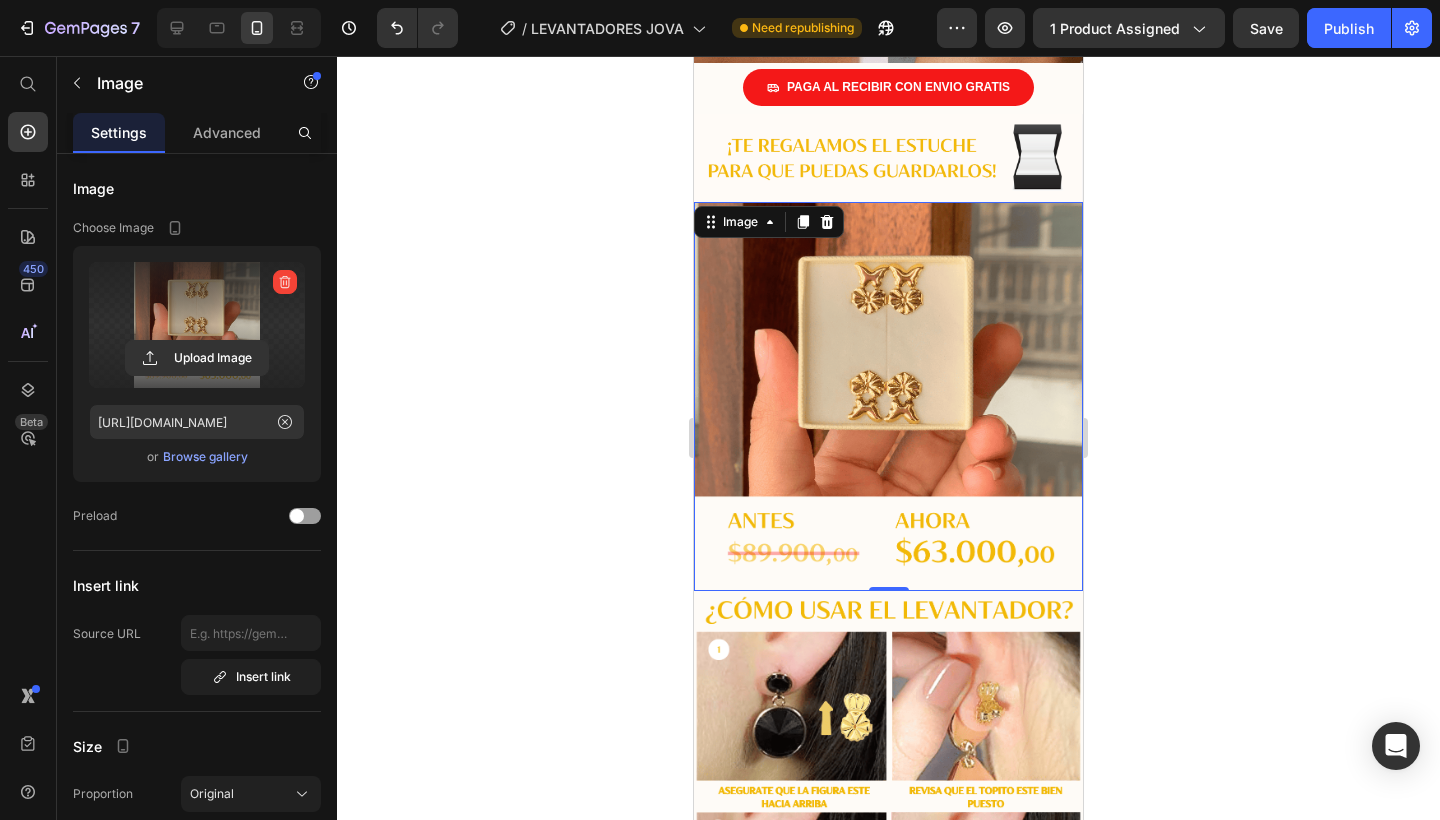 click at bounding box center [888, 396] 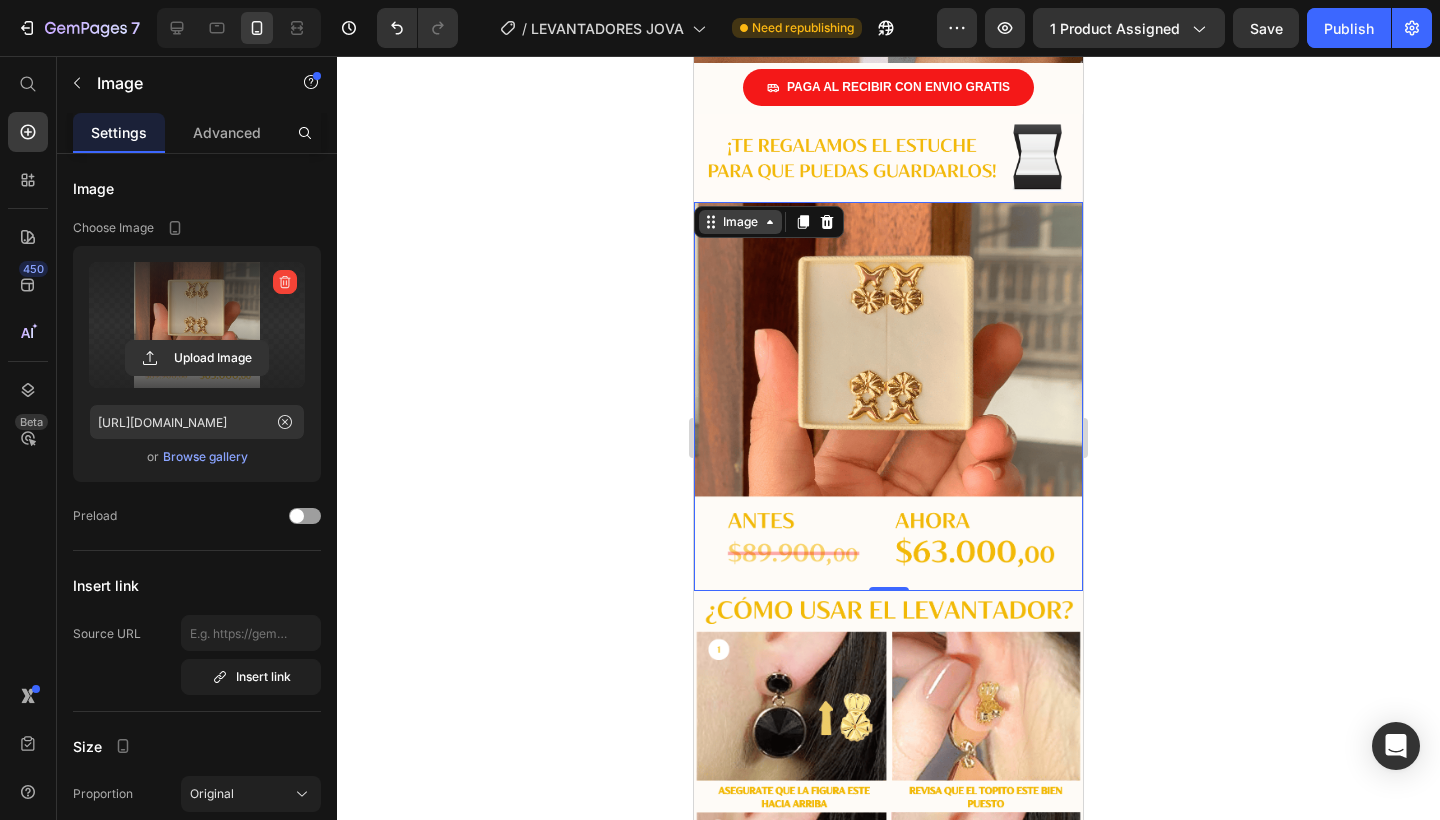 click 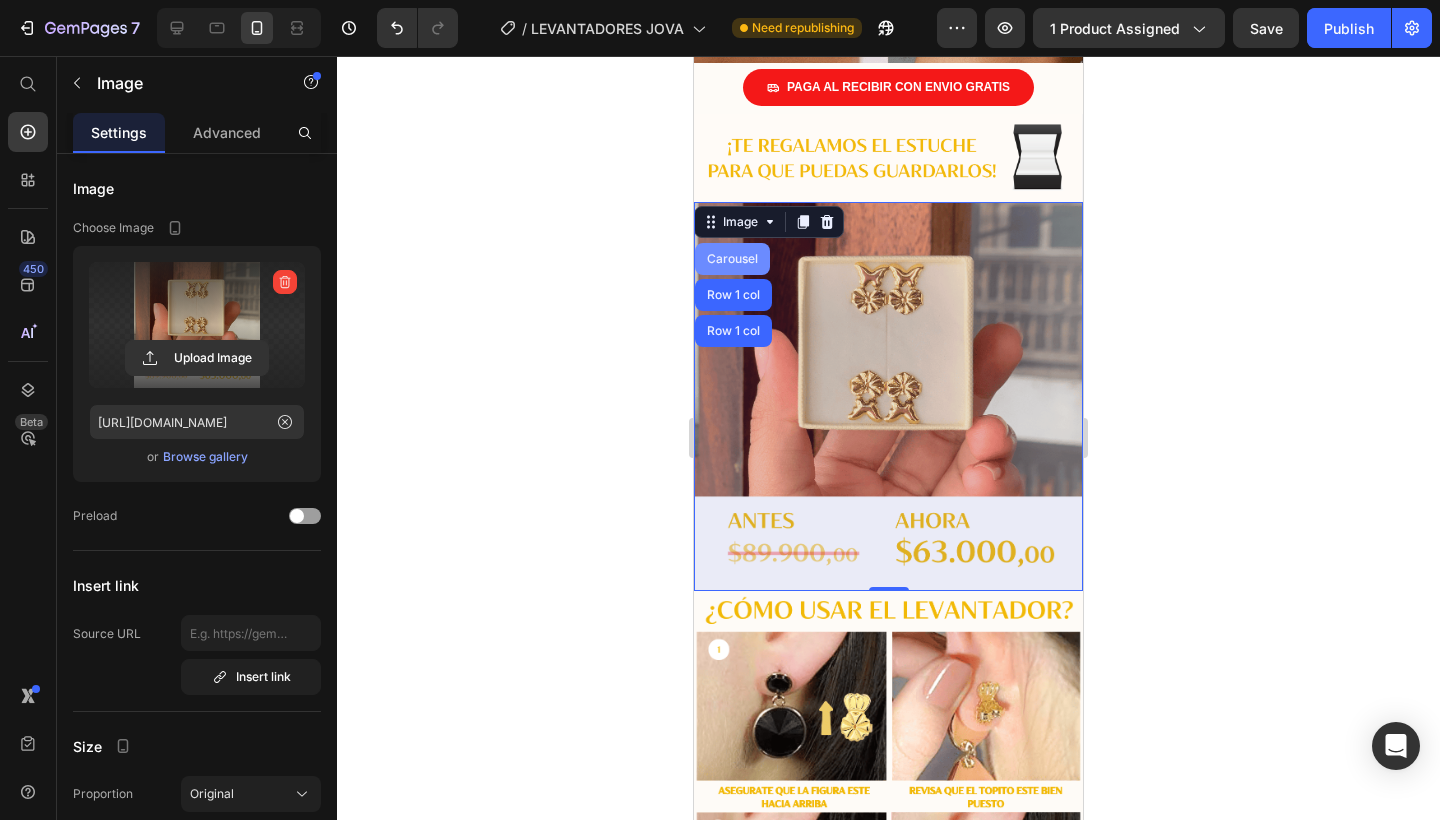 click on "Carousel" at bounding box center [732, 259] 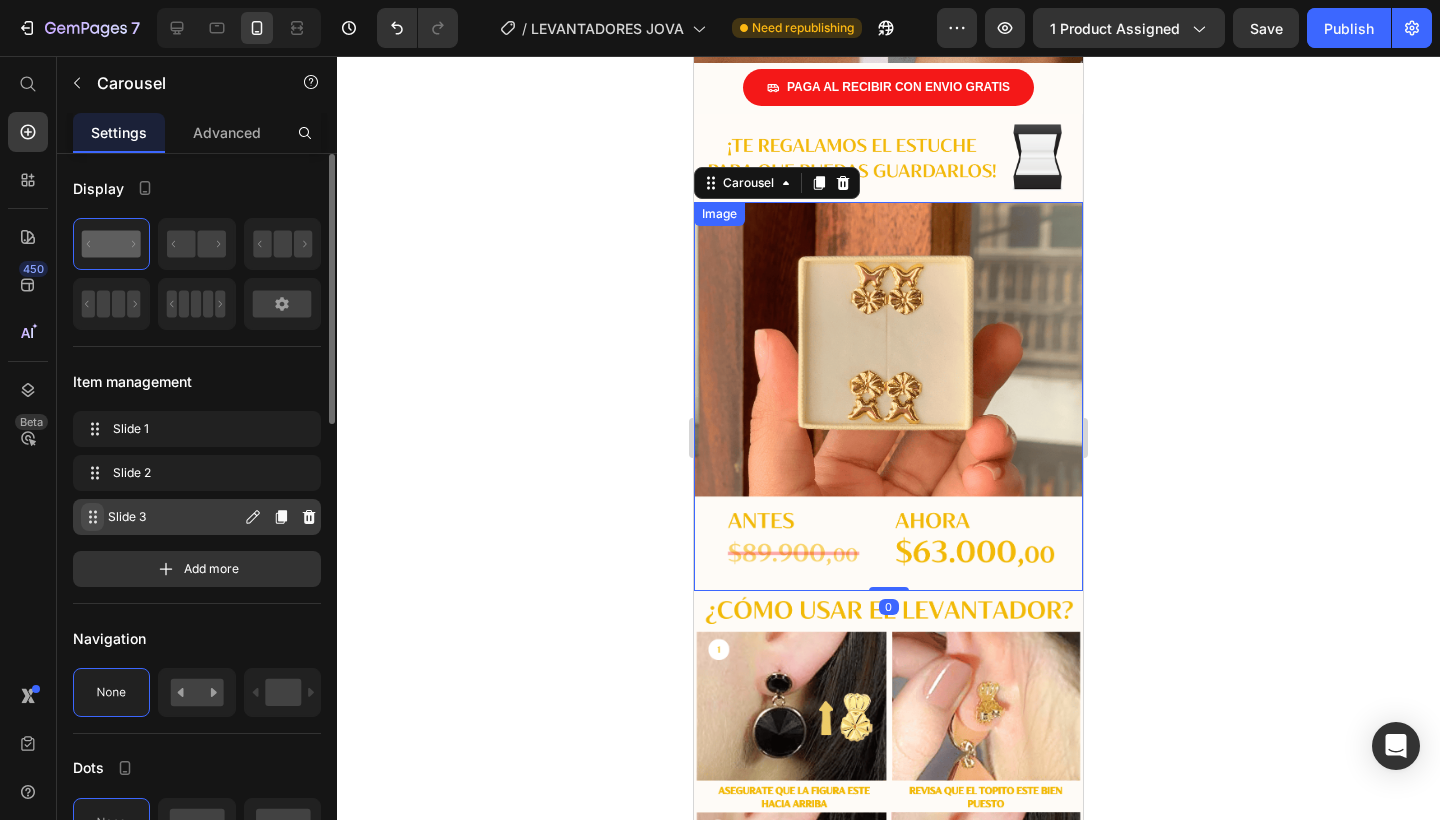 click 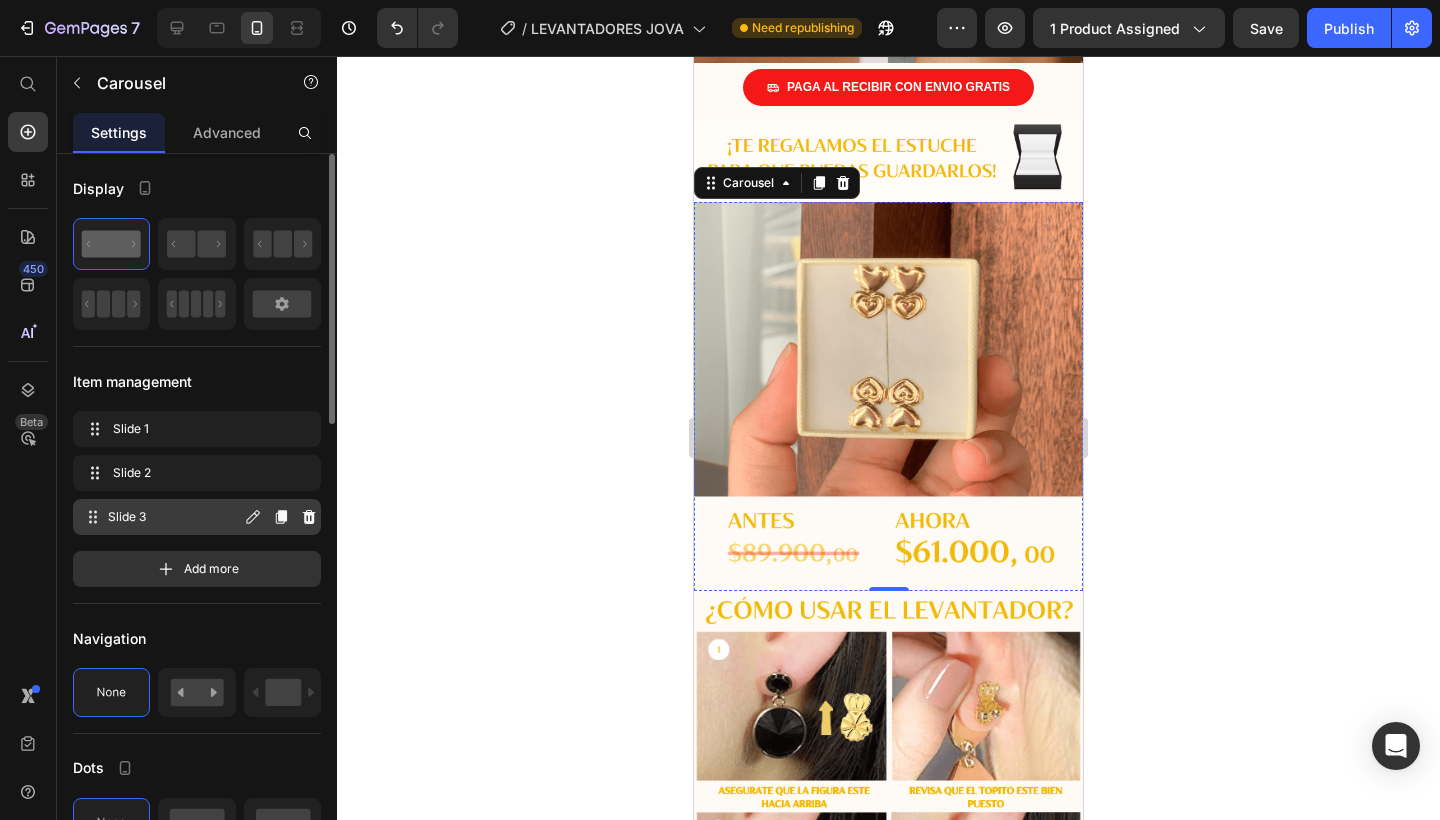 click on "Slide 3" at bounding box center (174, 517) 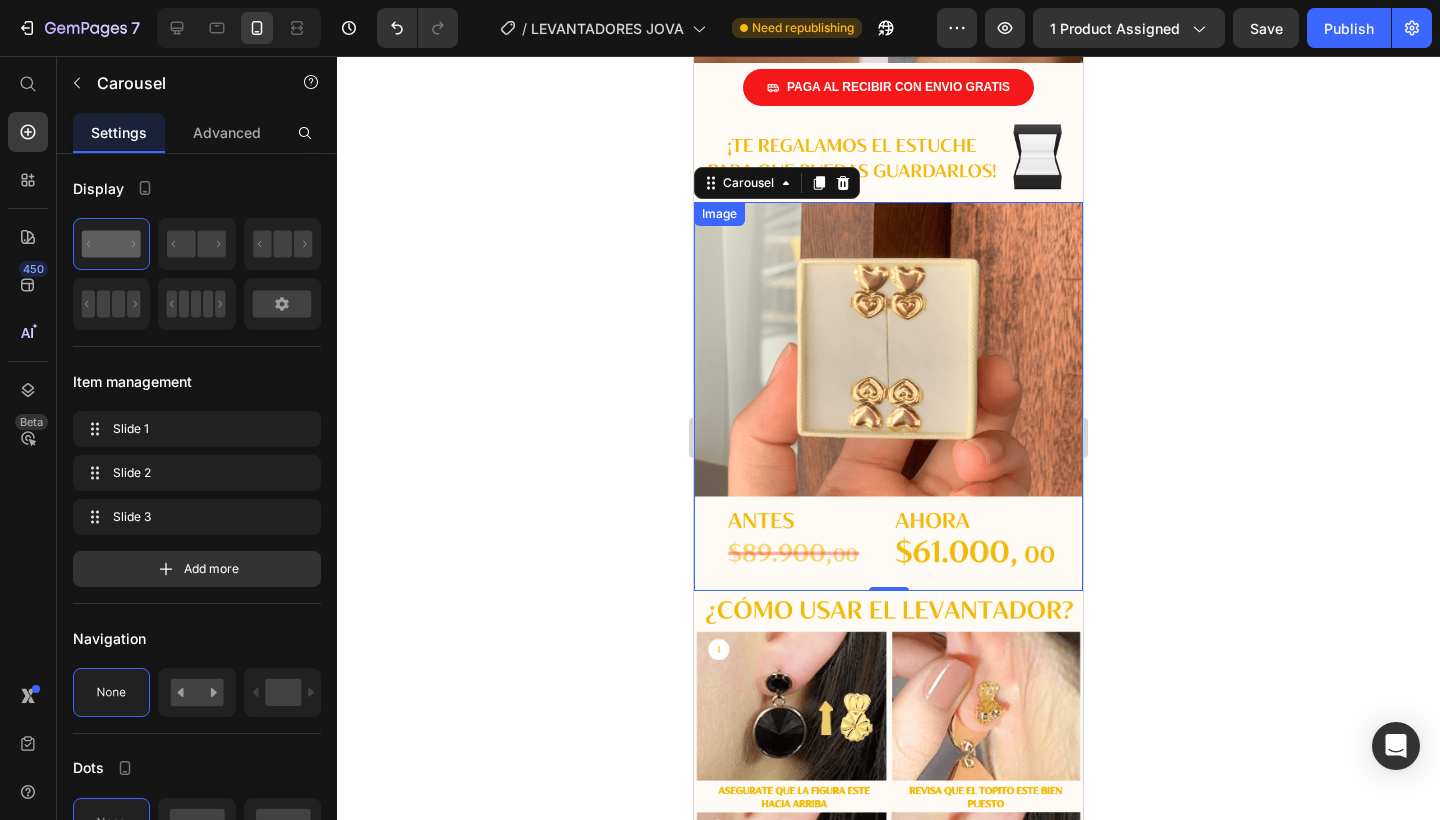 click at bounding box center [888, 396] 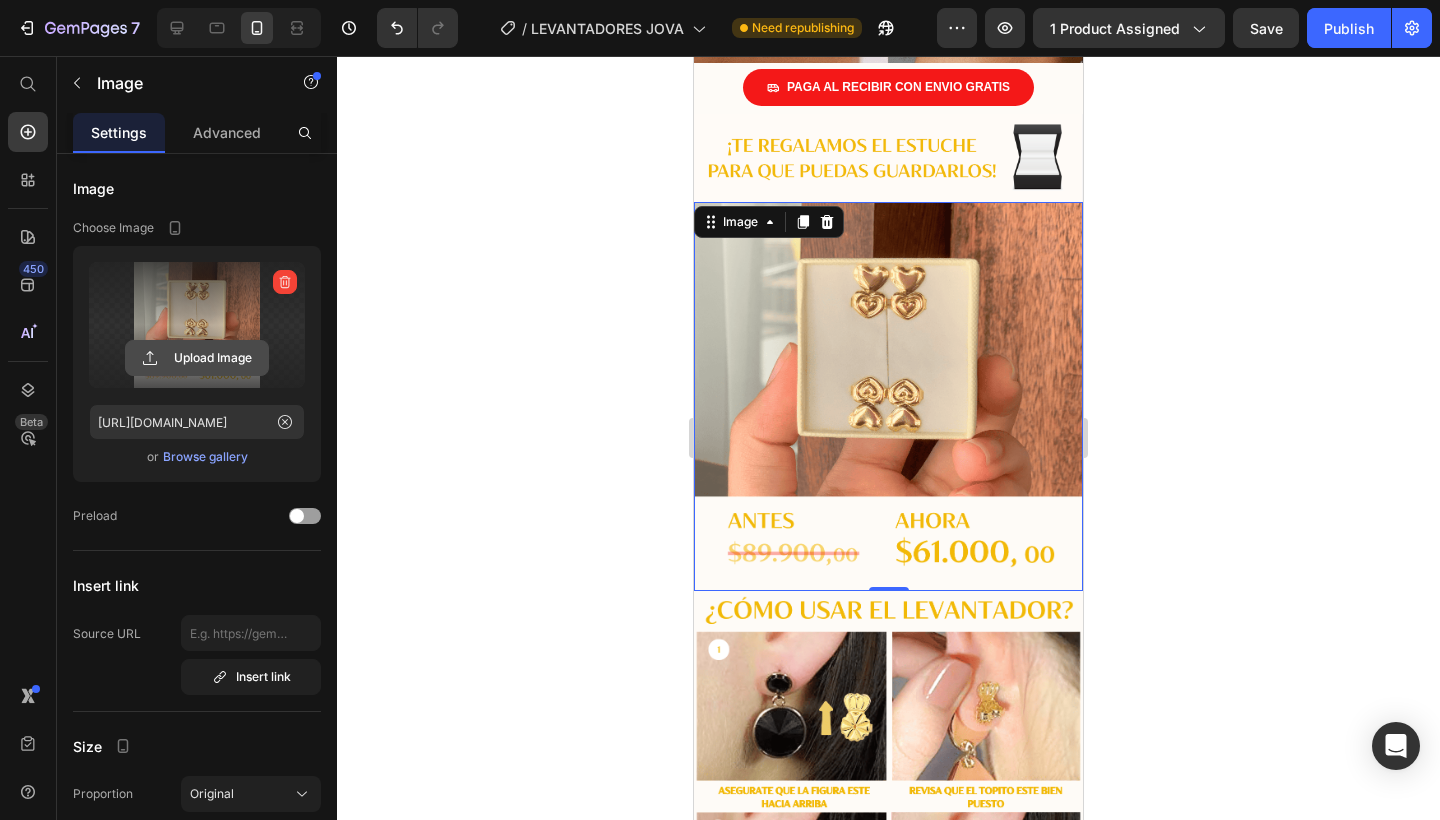 click 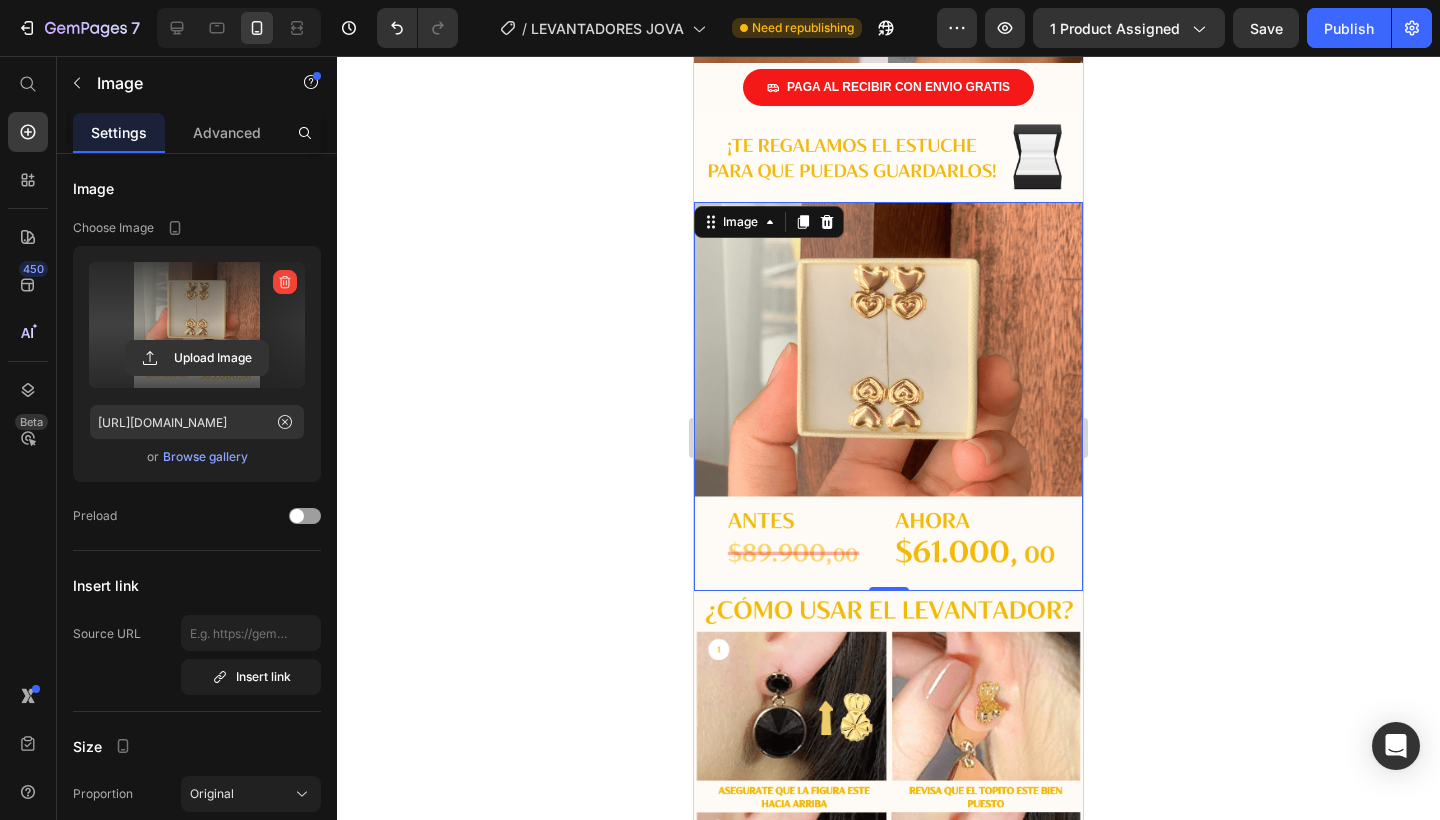 type on "[URL][DOMAIN_NAME]" 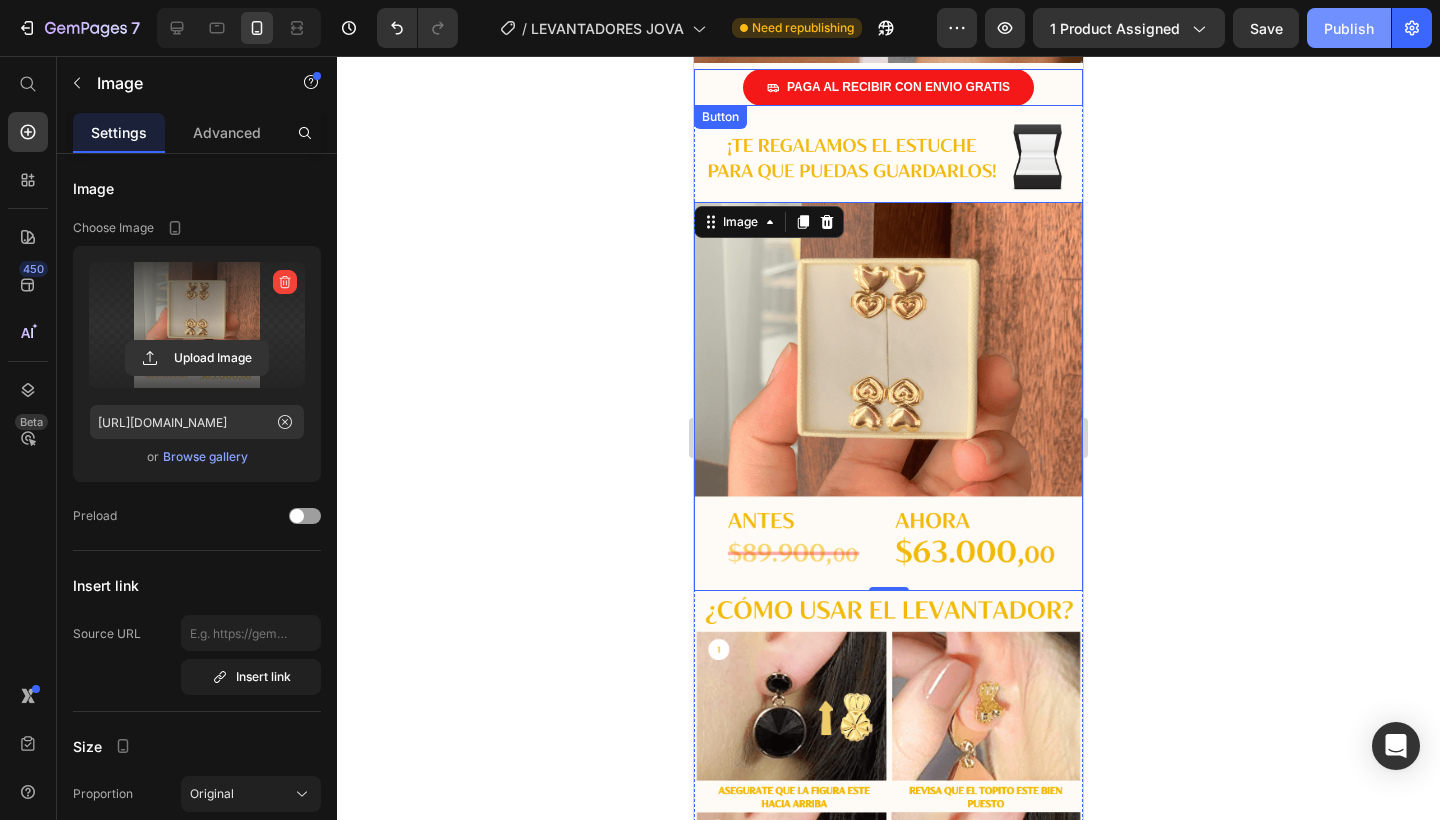 click on "Publish" at bounding box center (1349, 28) 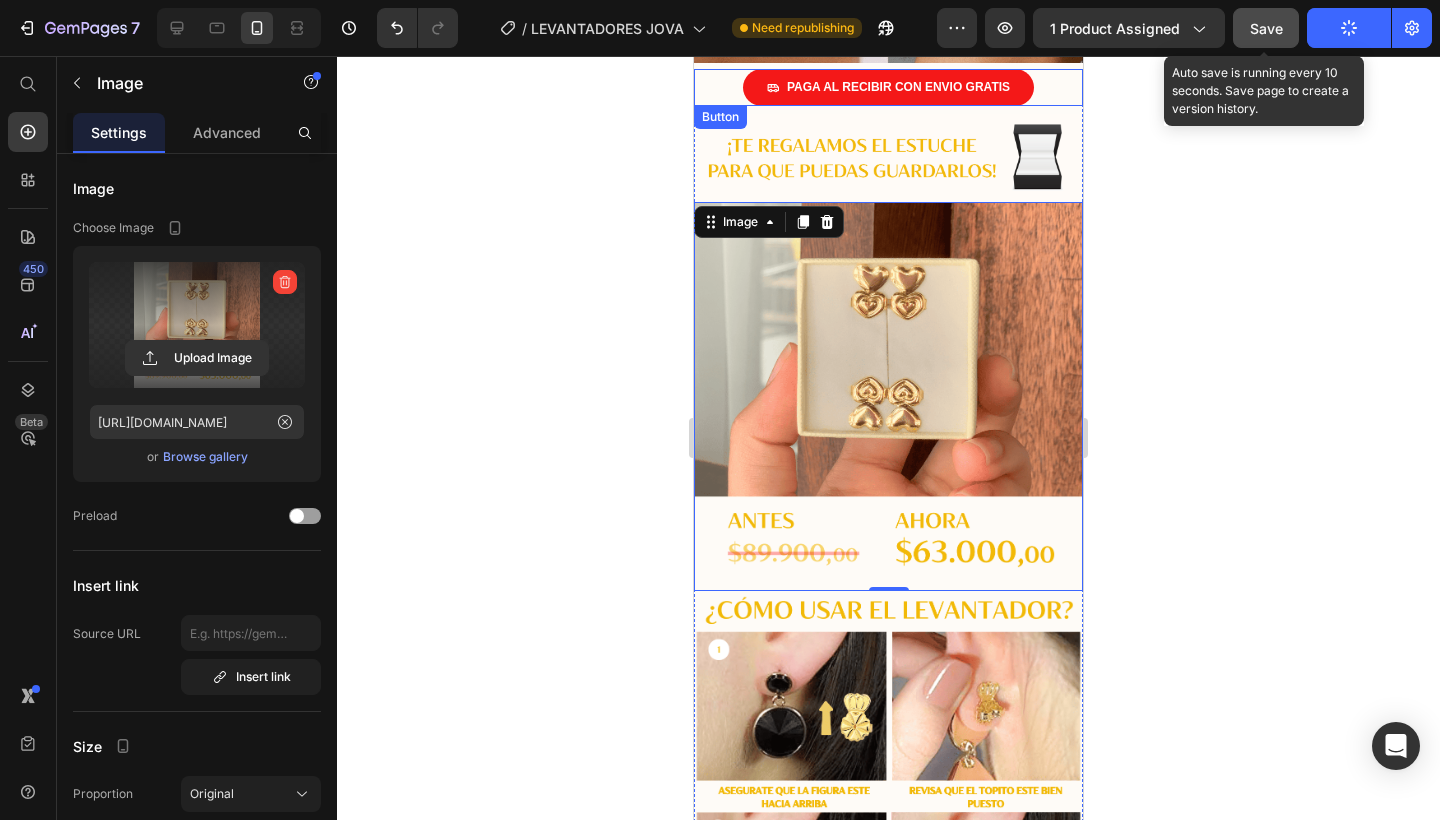click on "Save" at bounding box center [1266, 28] 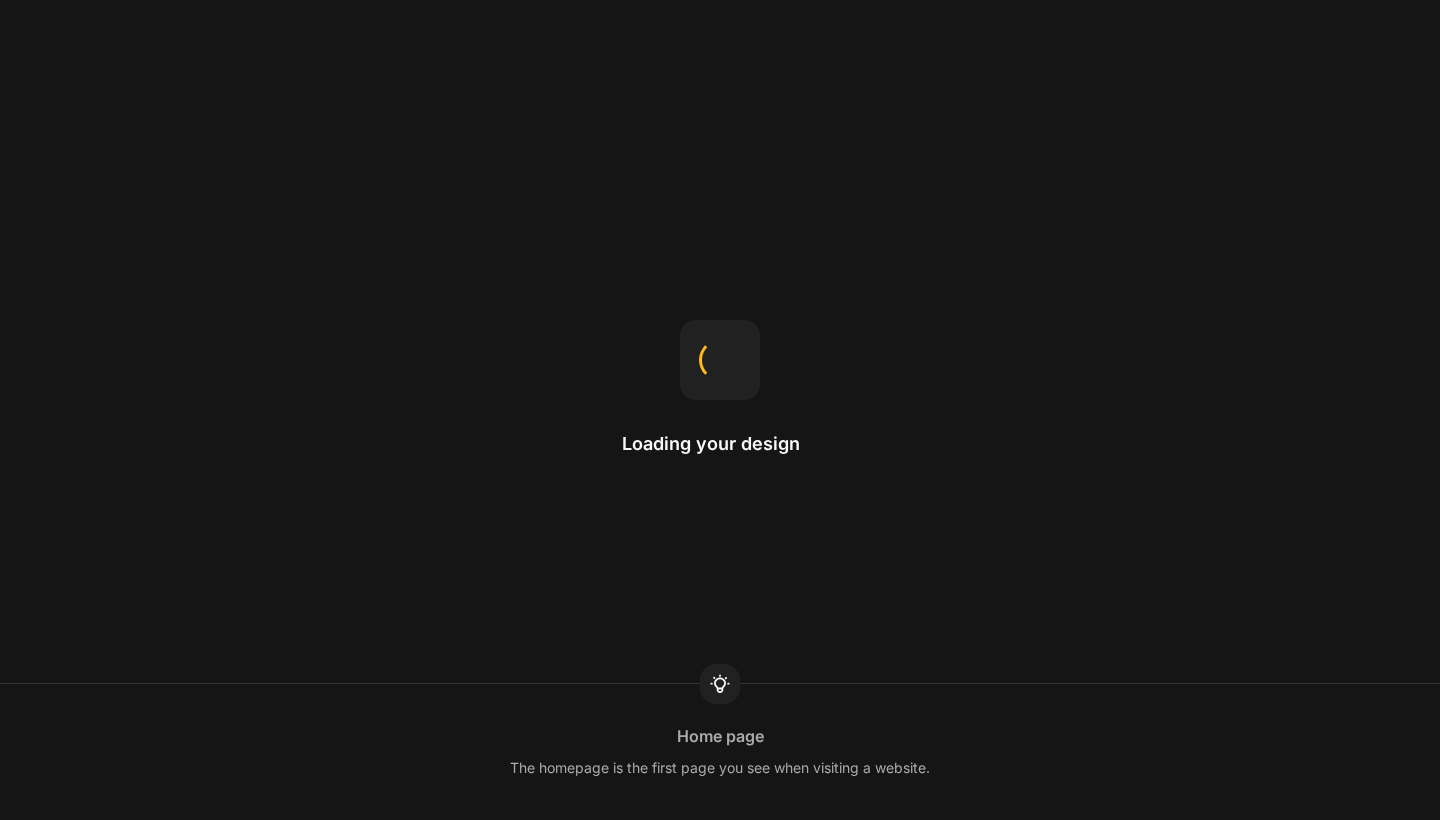 scroll, scrollTop: 0, scrollLeft: 0, axis: both 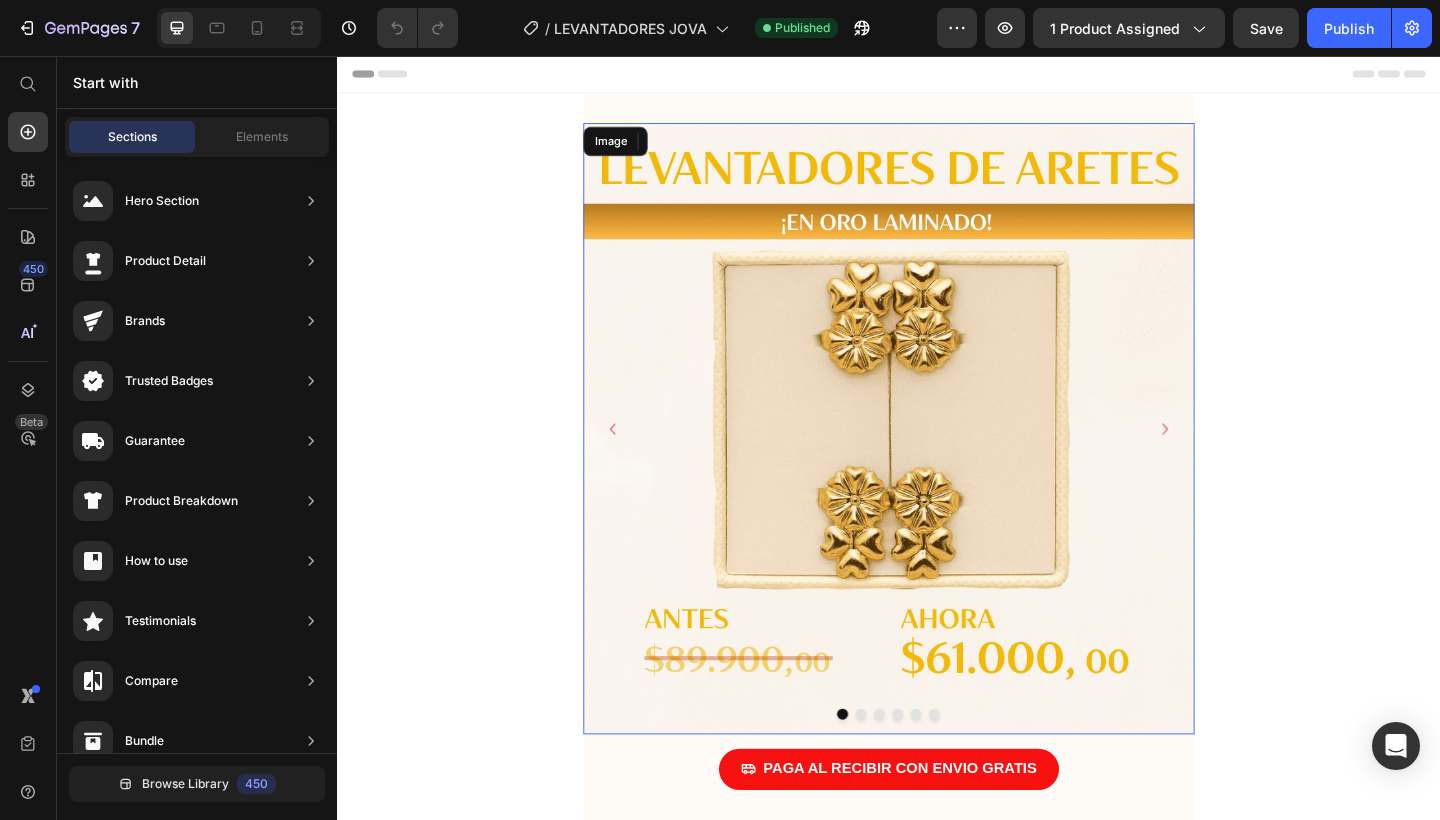 drag, startPoint x: 854, startPoint y: 412, endPoint x: 512, endPoint y: 318, distance: 354.68295 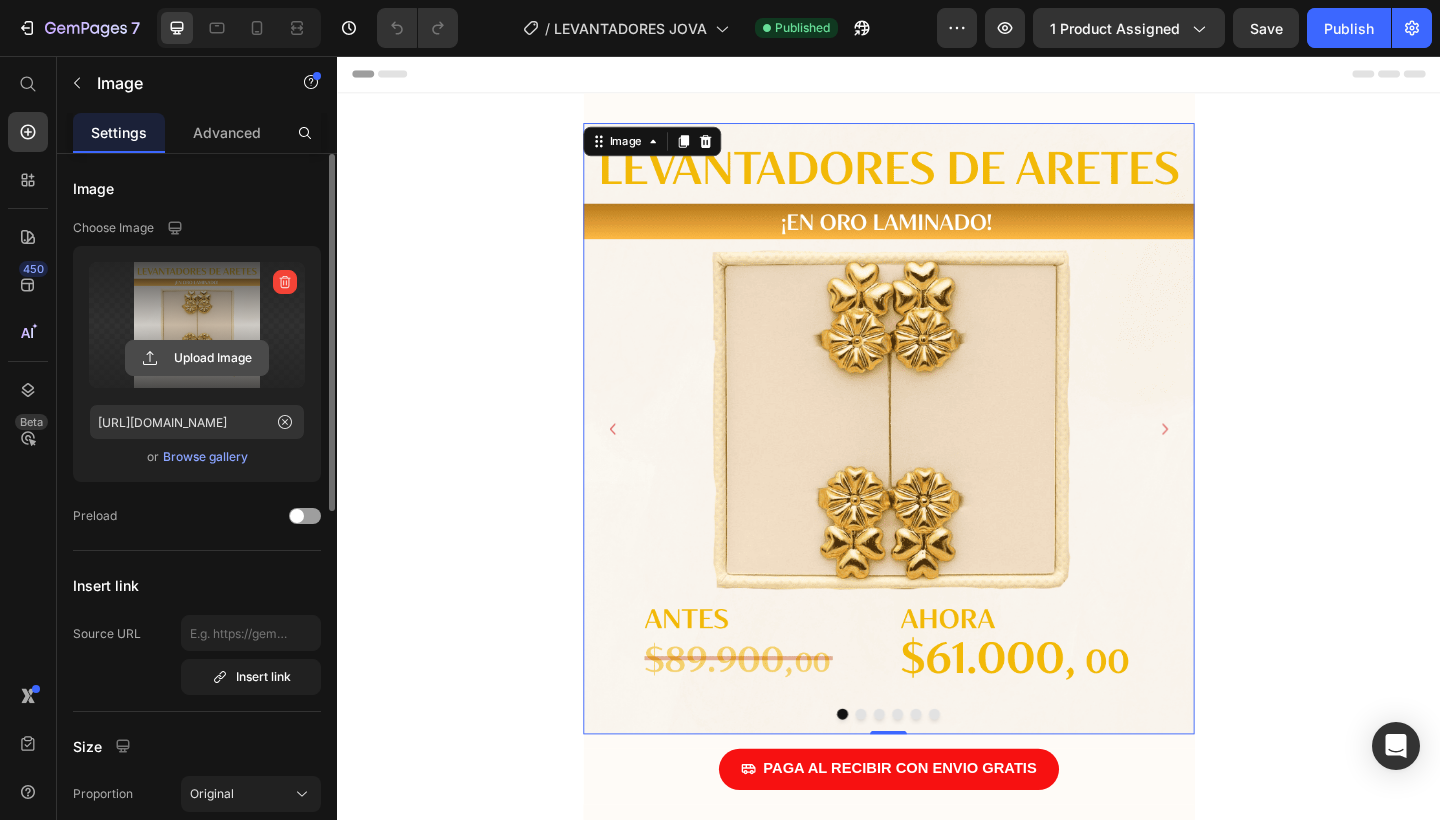 click 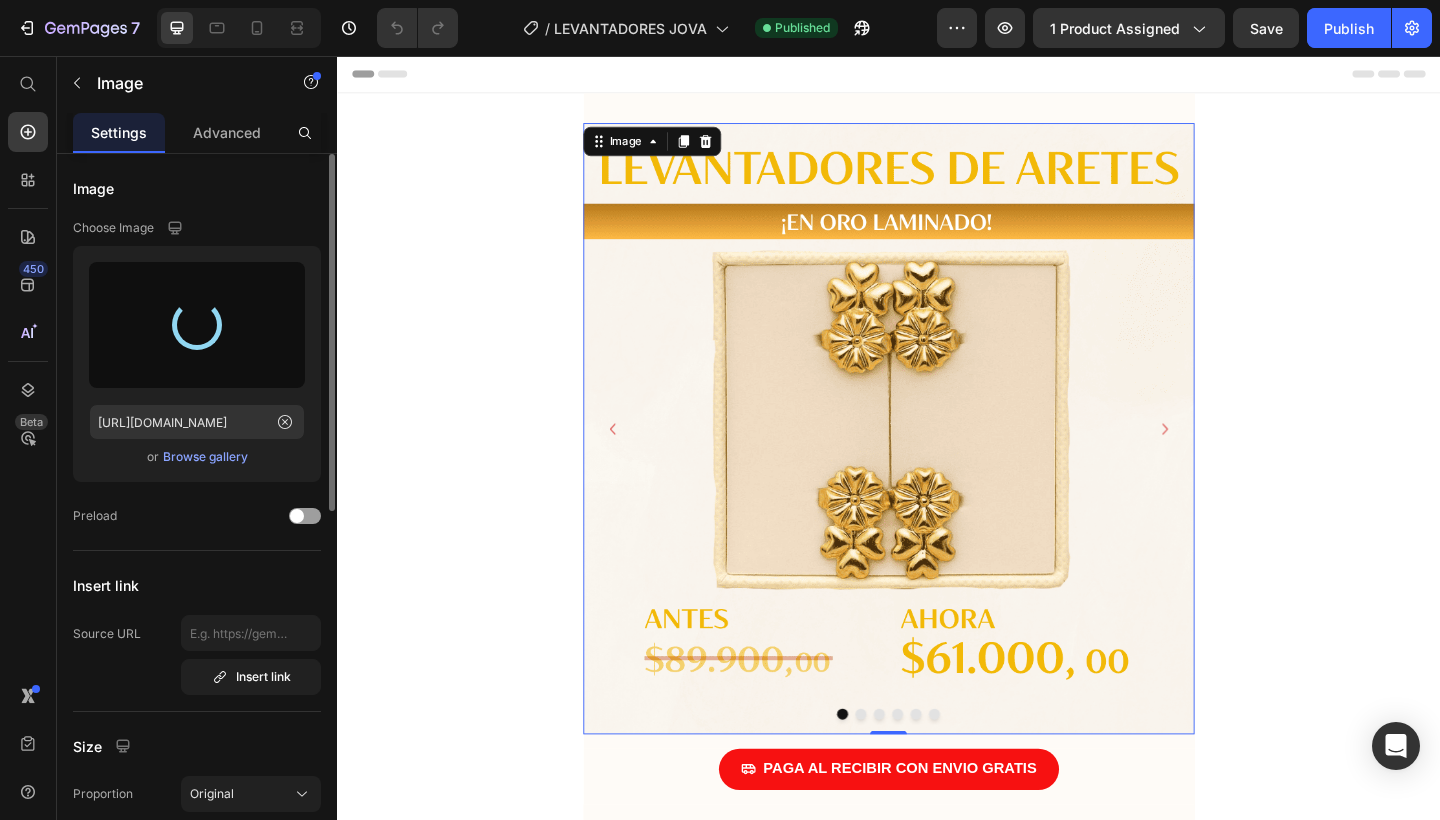 type on "[URL][DOMAIN_NAME]" 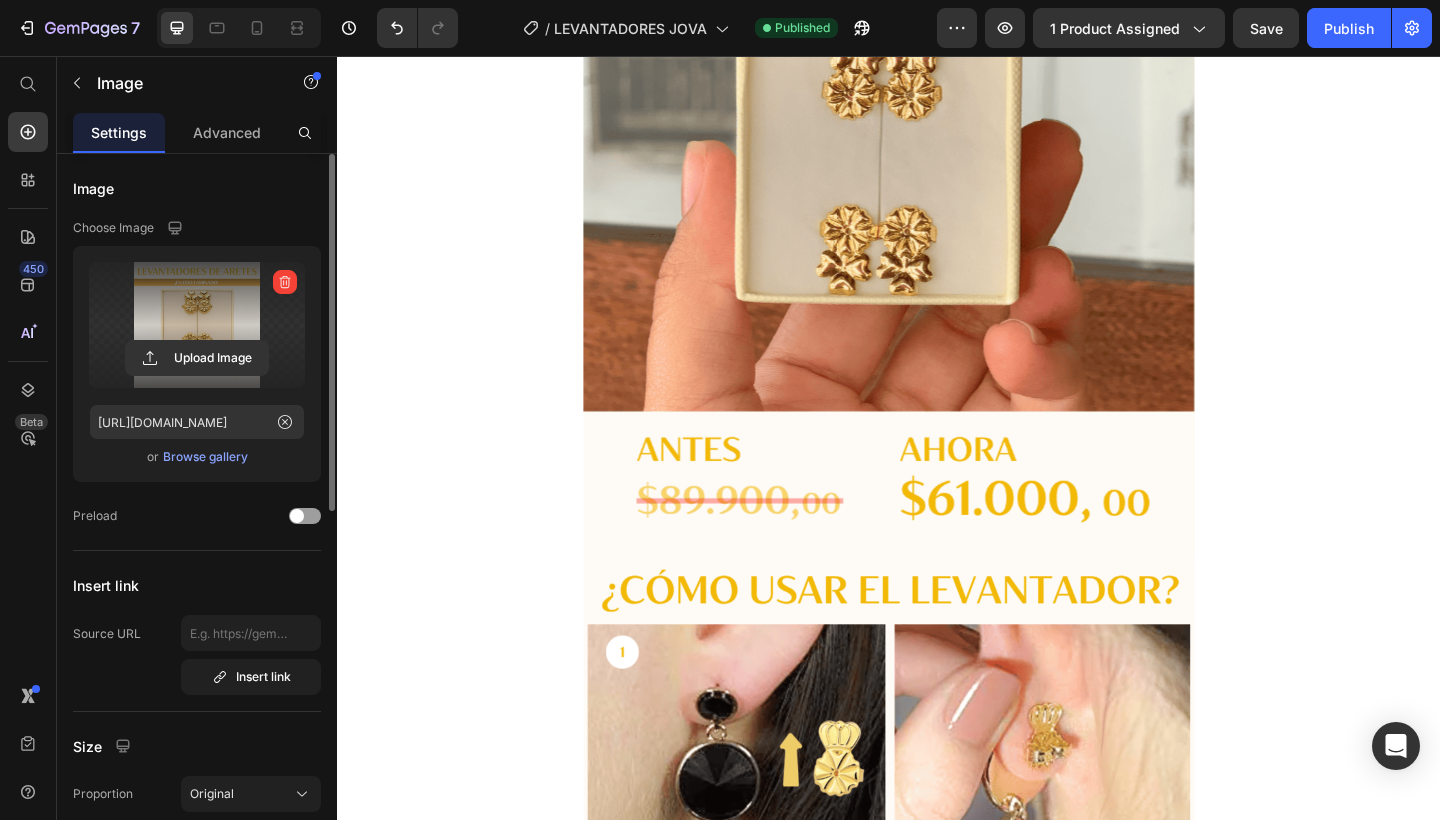 scroll, scrollTop: 3771, scrollLeft: 0, axis: vertical 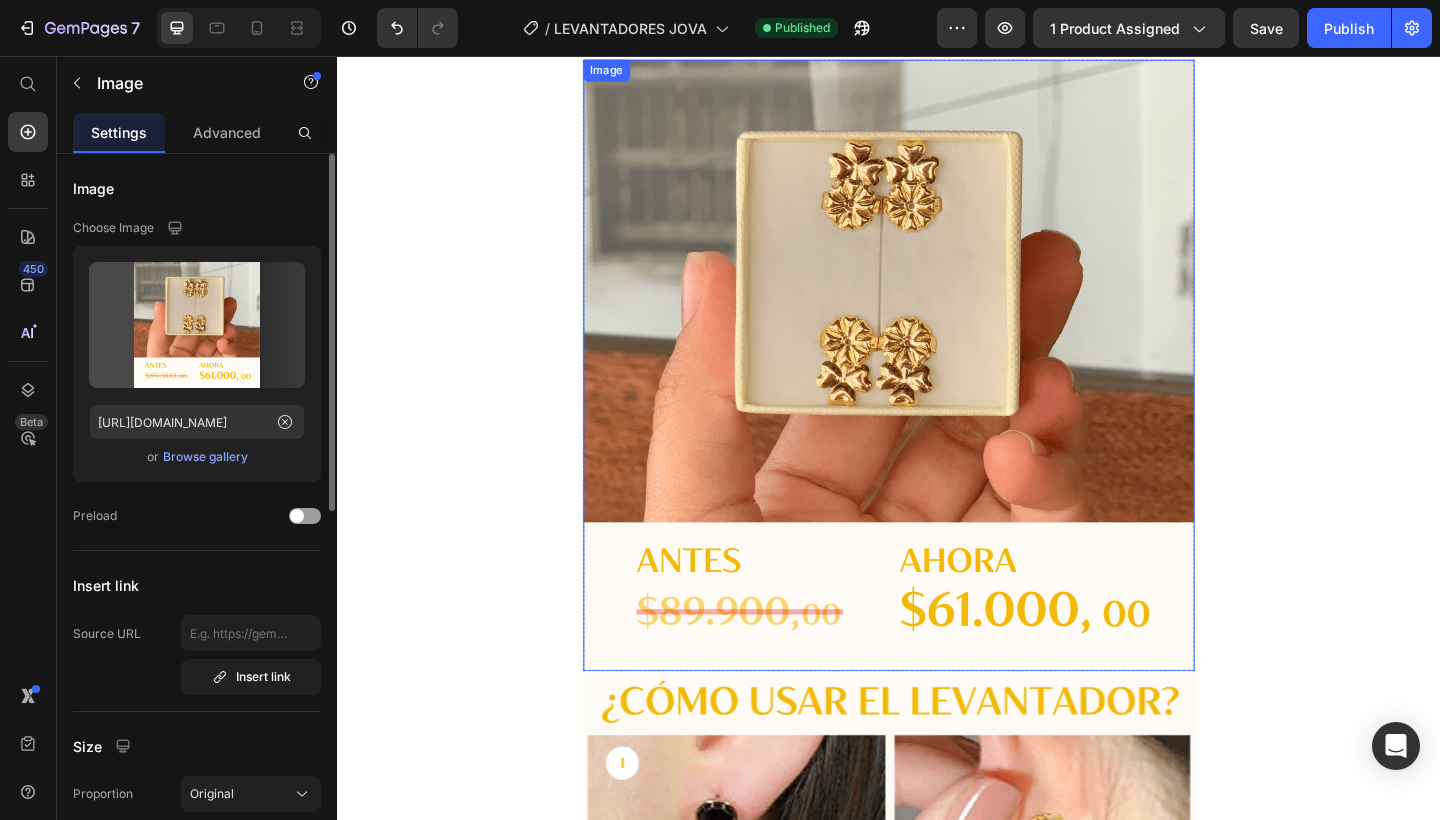 click at bounding box center [937, 393] 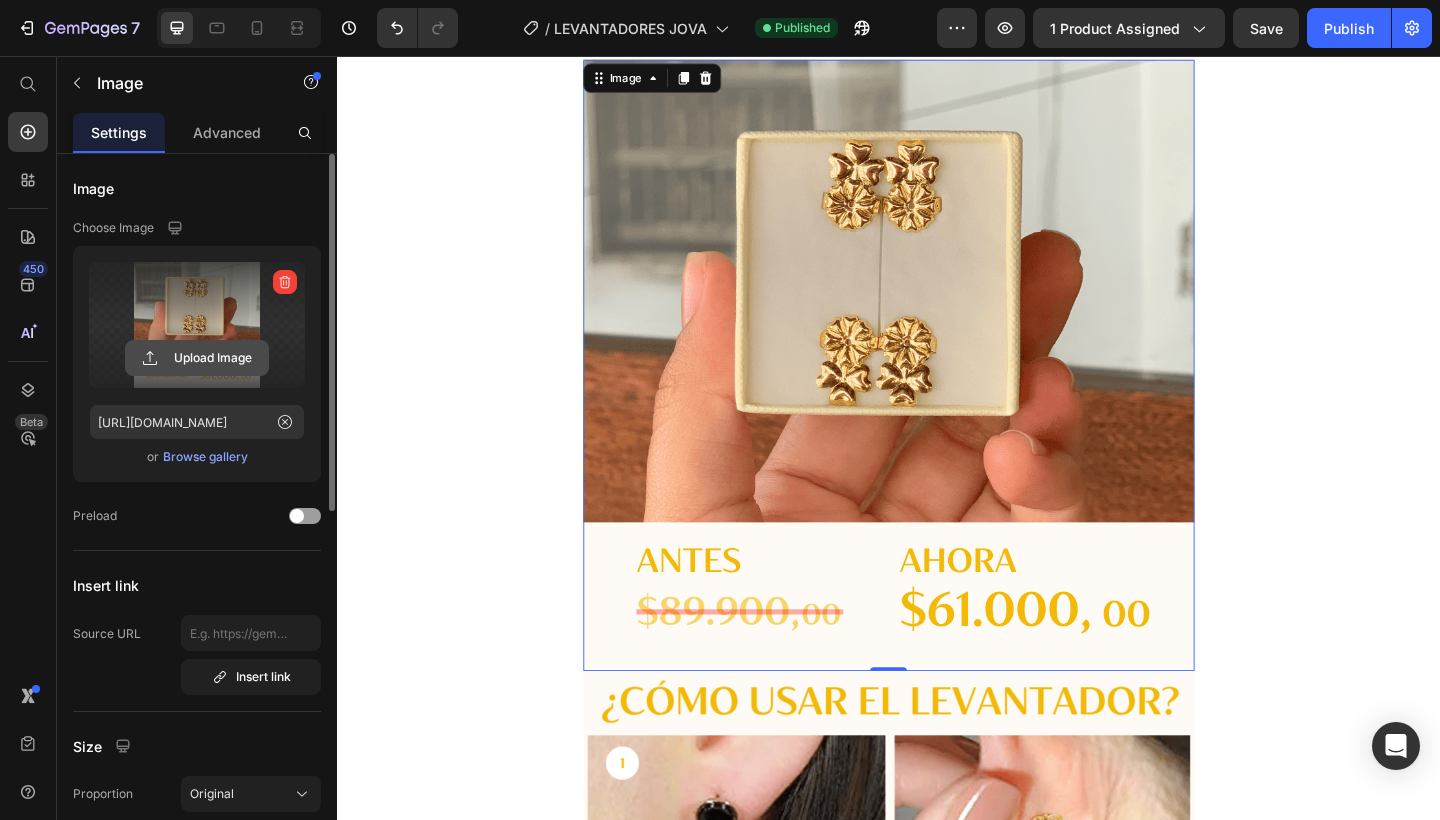 click 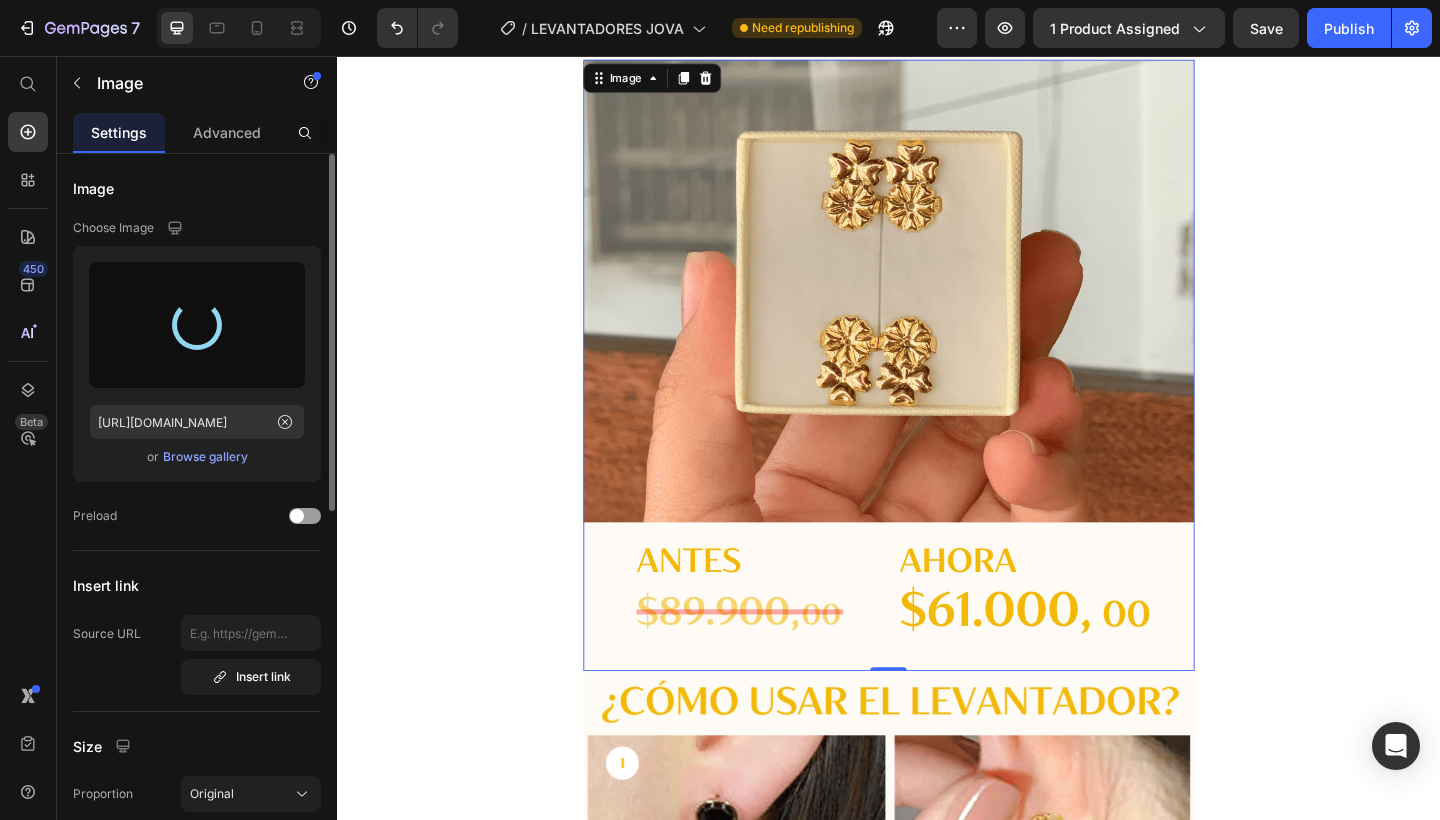 type on "[URL][DOMAIN_NAME]" 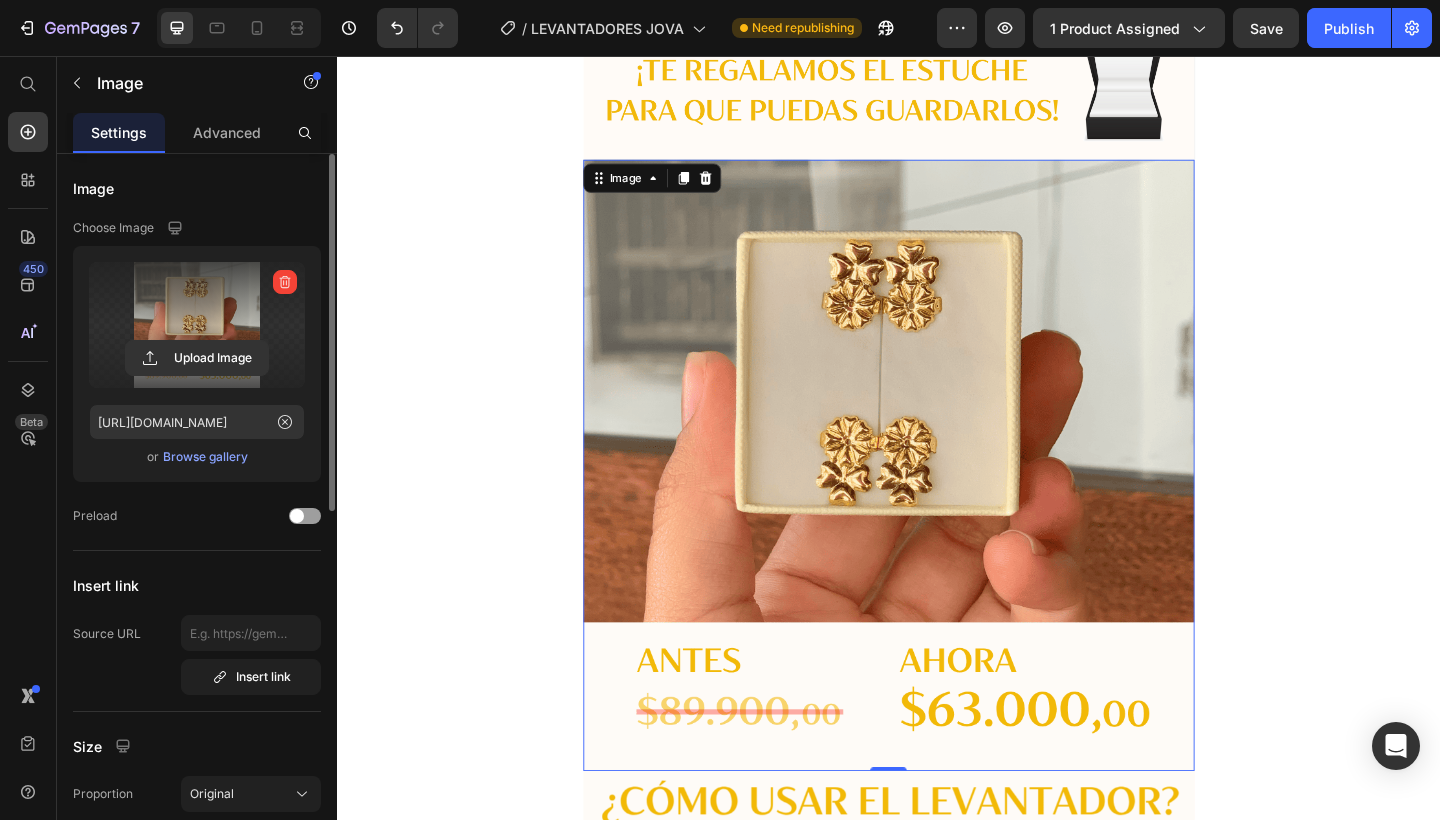 scroll, scrollTop: 3641, scrollLeft: 0, axis: vertical 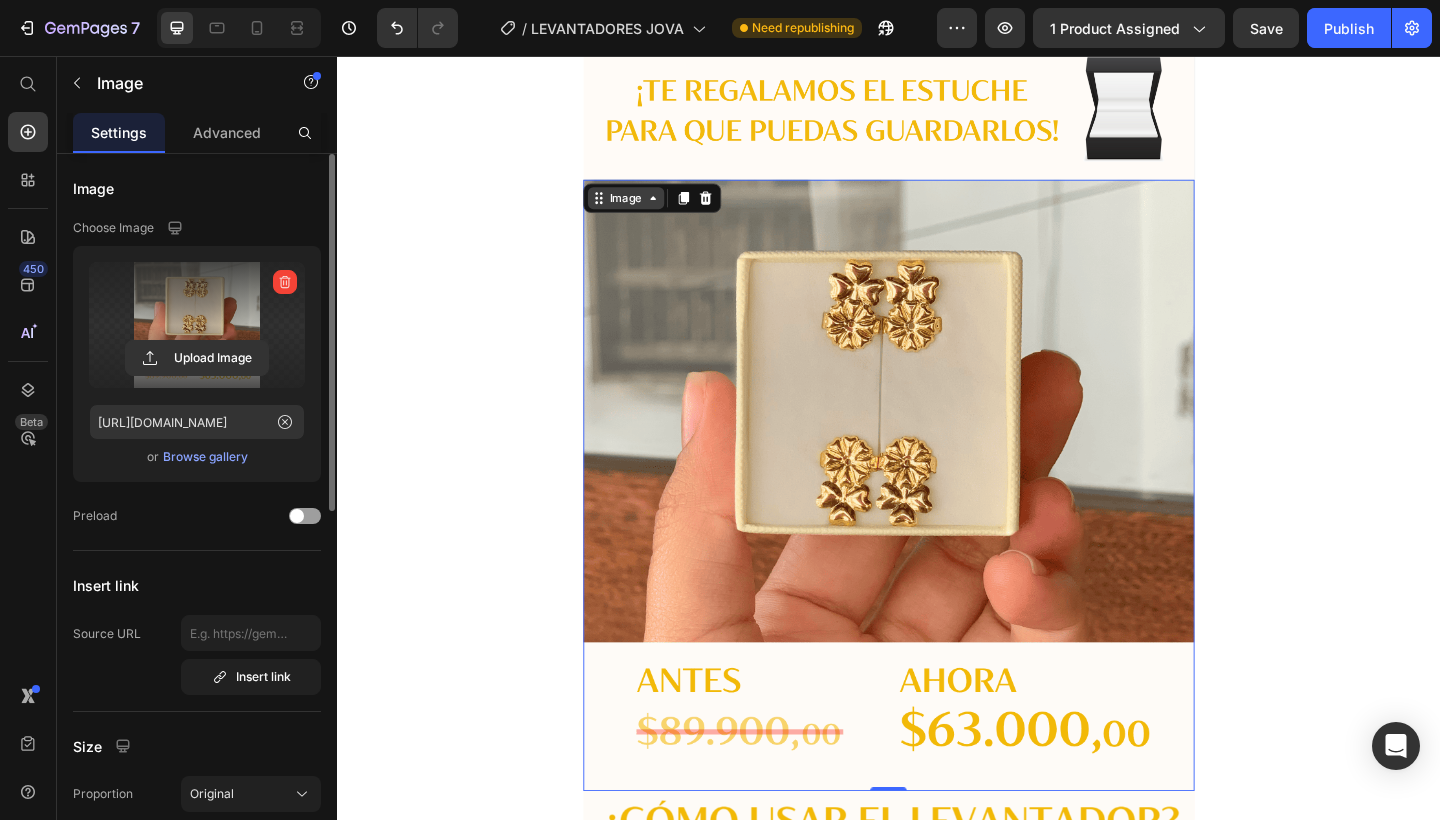 click on "Image" at bounding box center [651, 211] 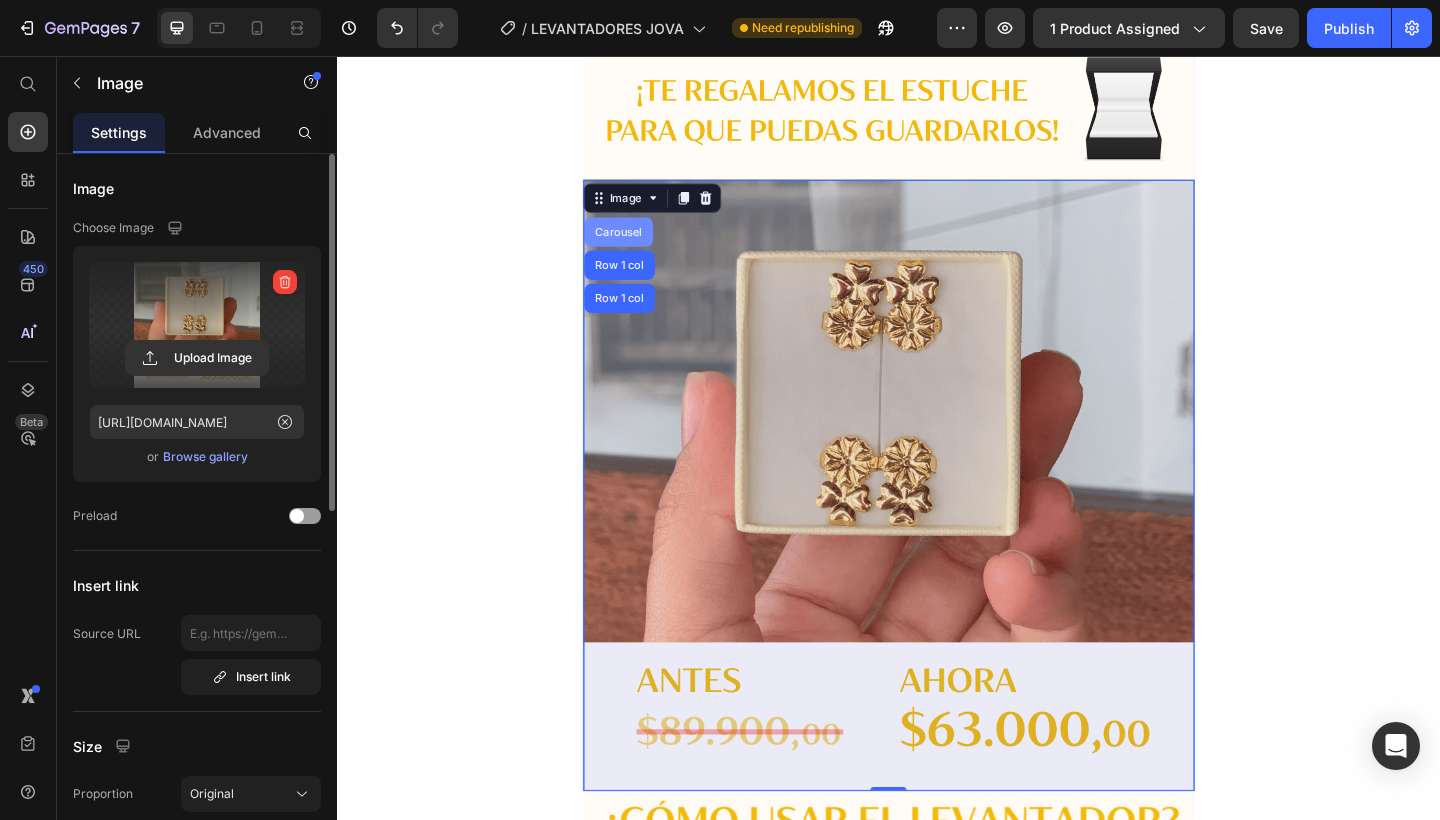 click on "Carousel" at bounding box center [643, 248] 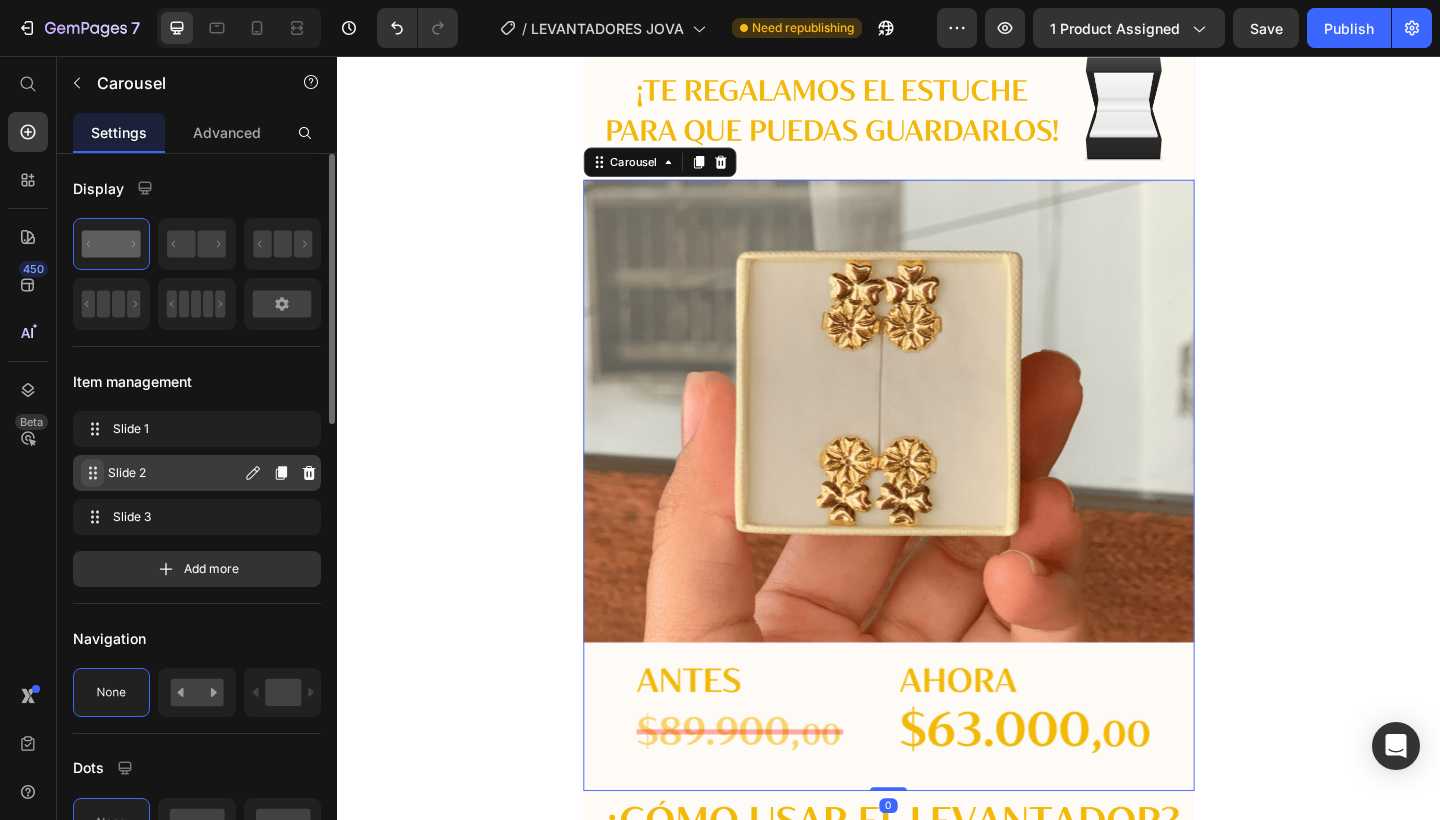 click 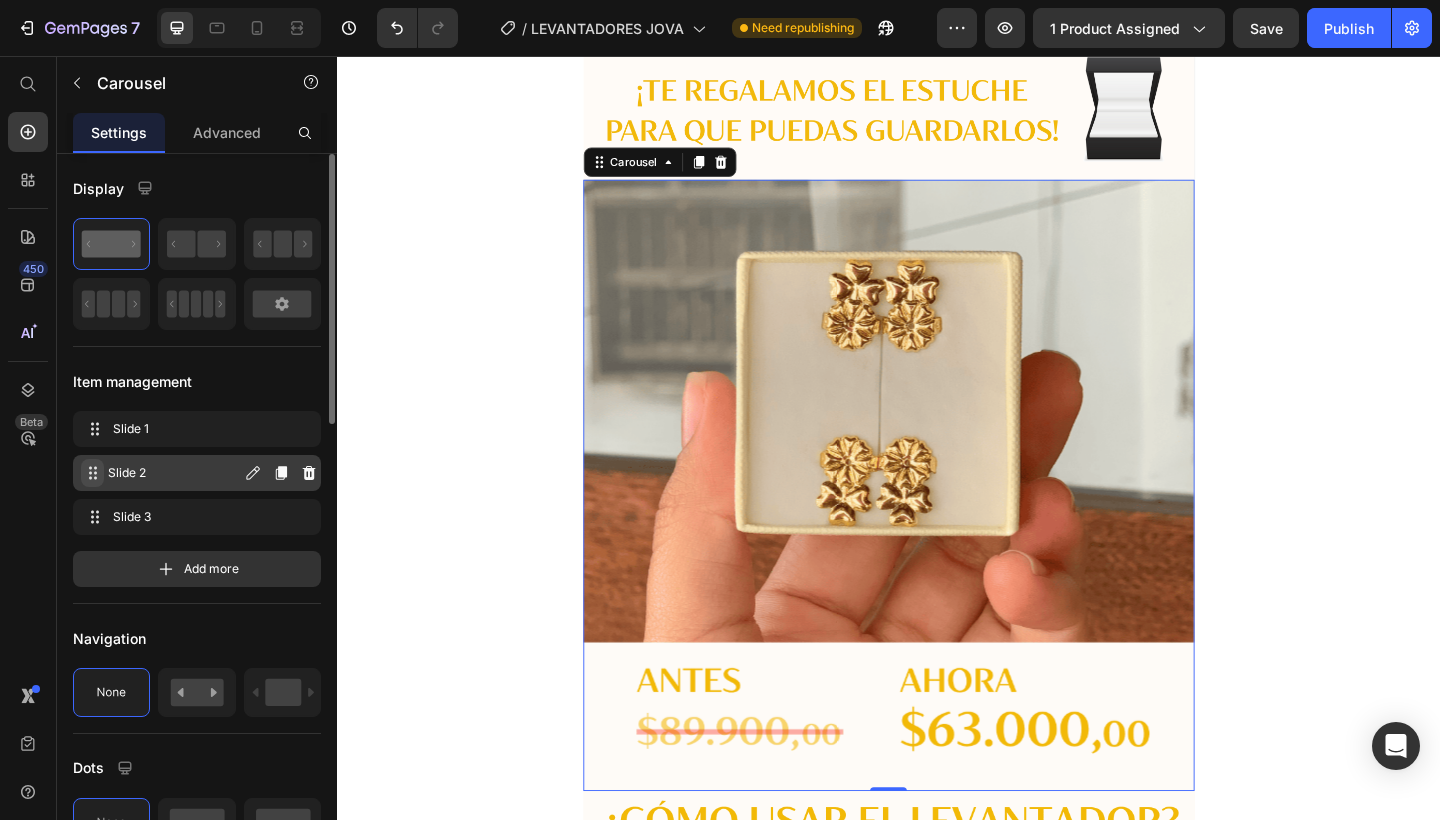 click 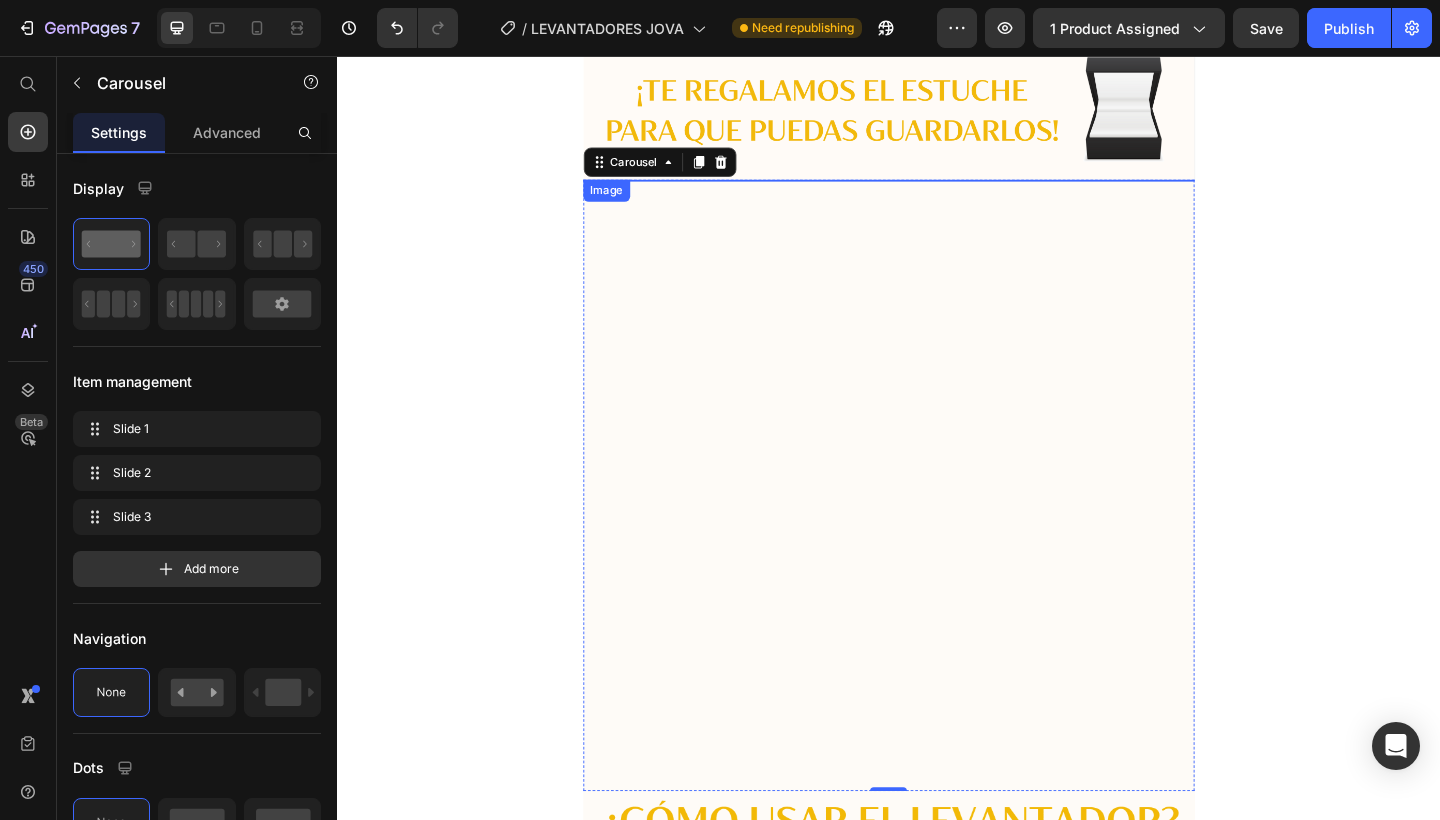 click at bounding box center (937, 191) 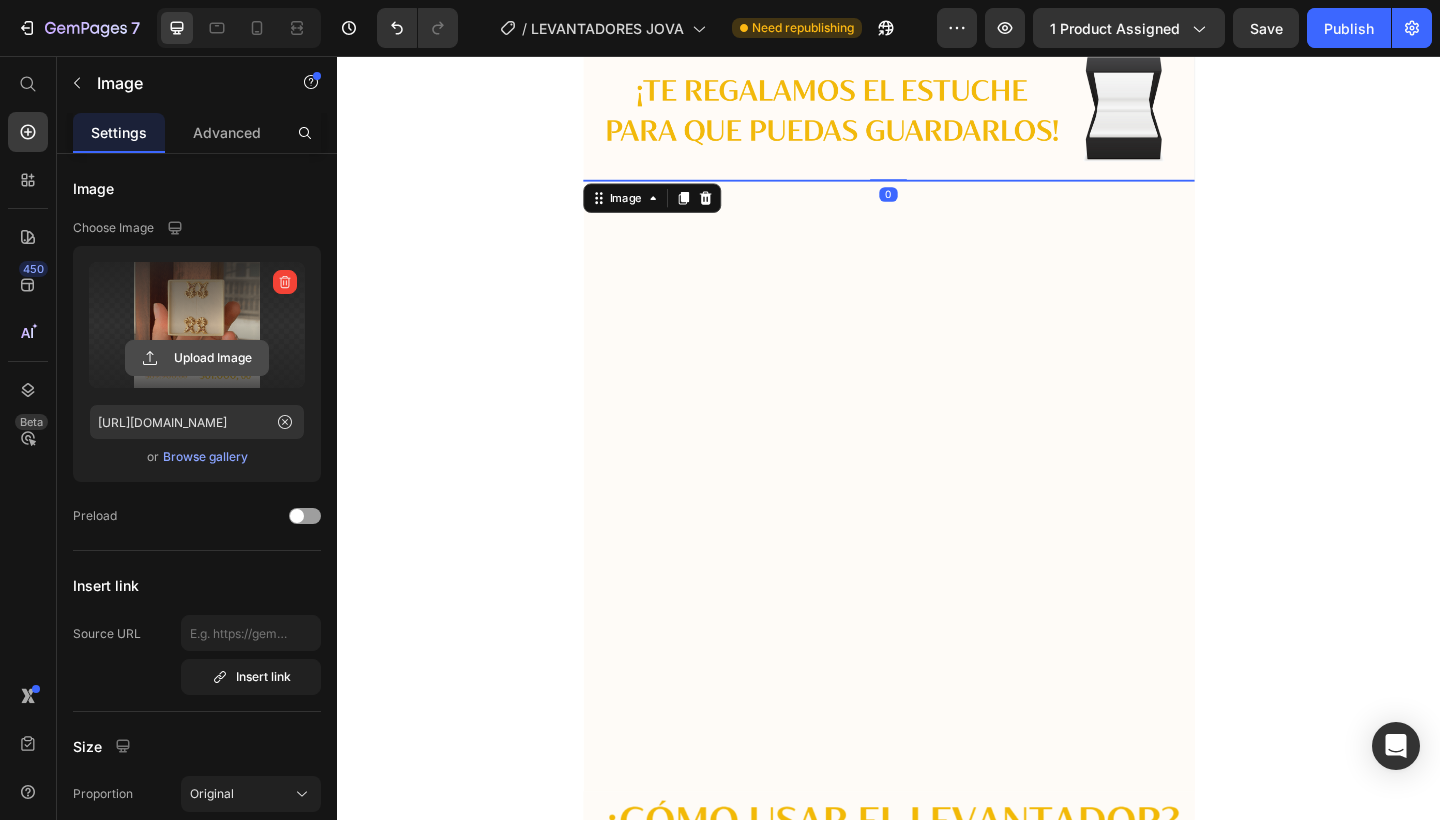 click 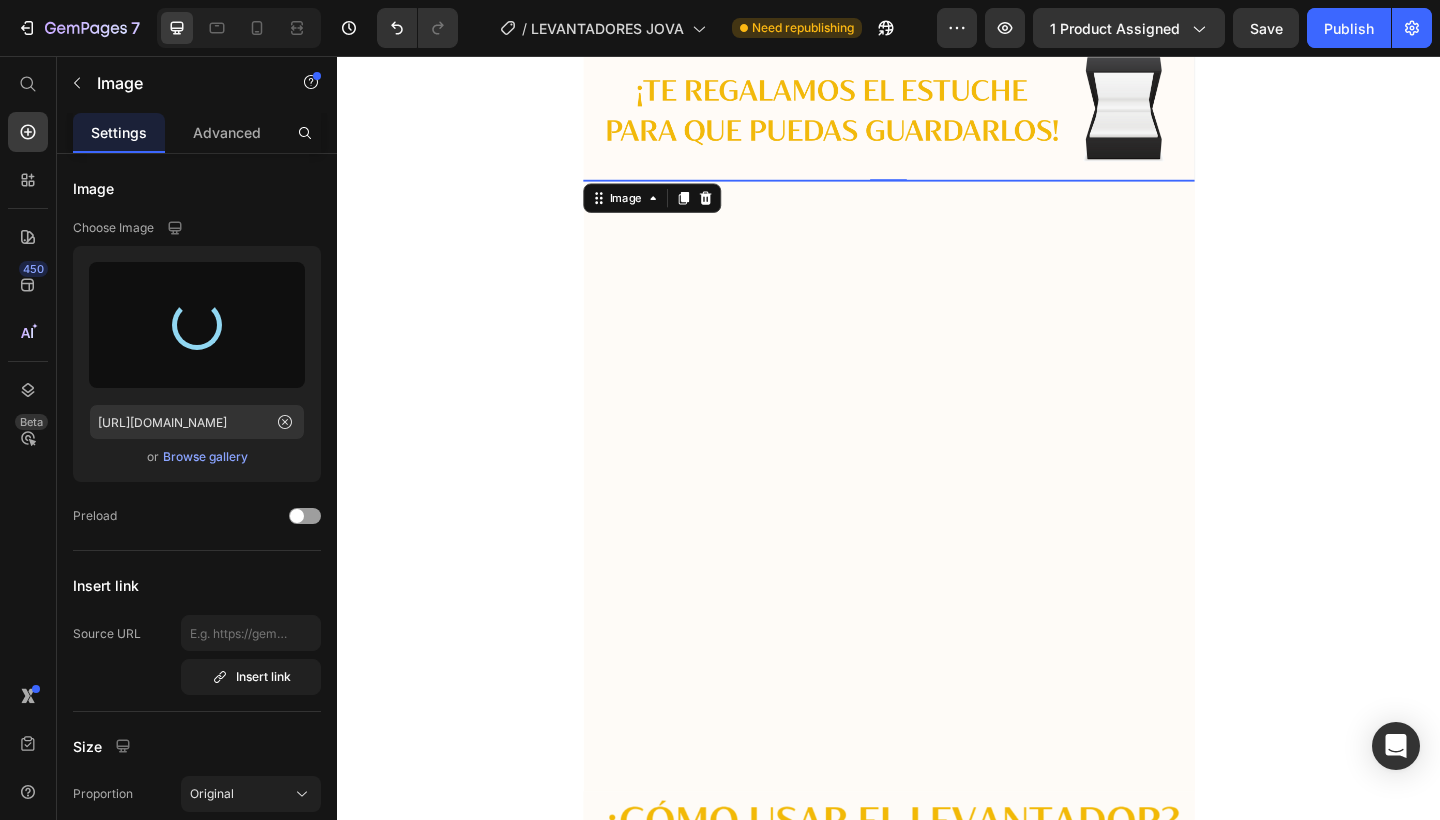 type on "[URL][DOMAIN_NAME]" 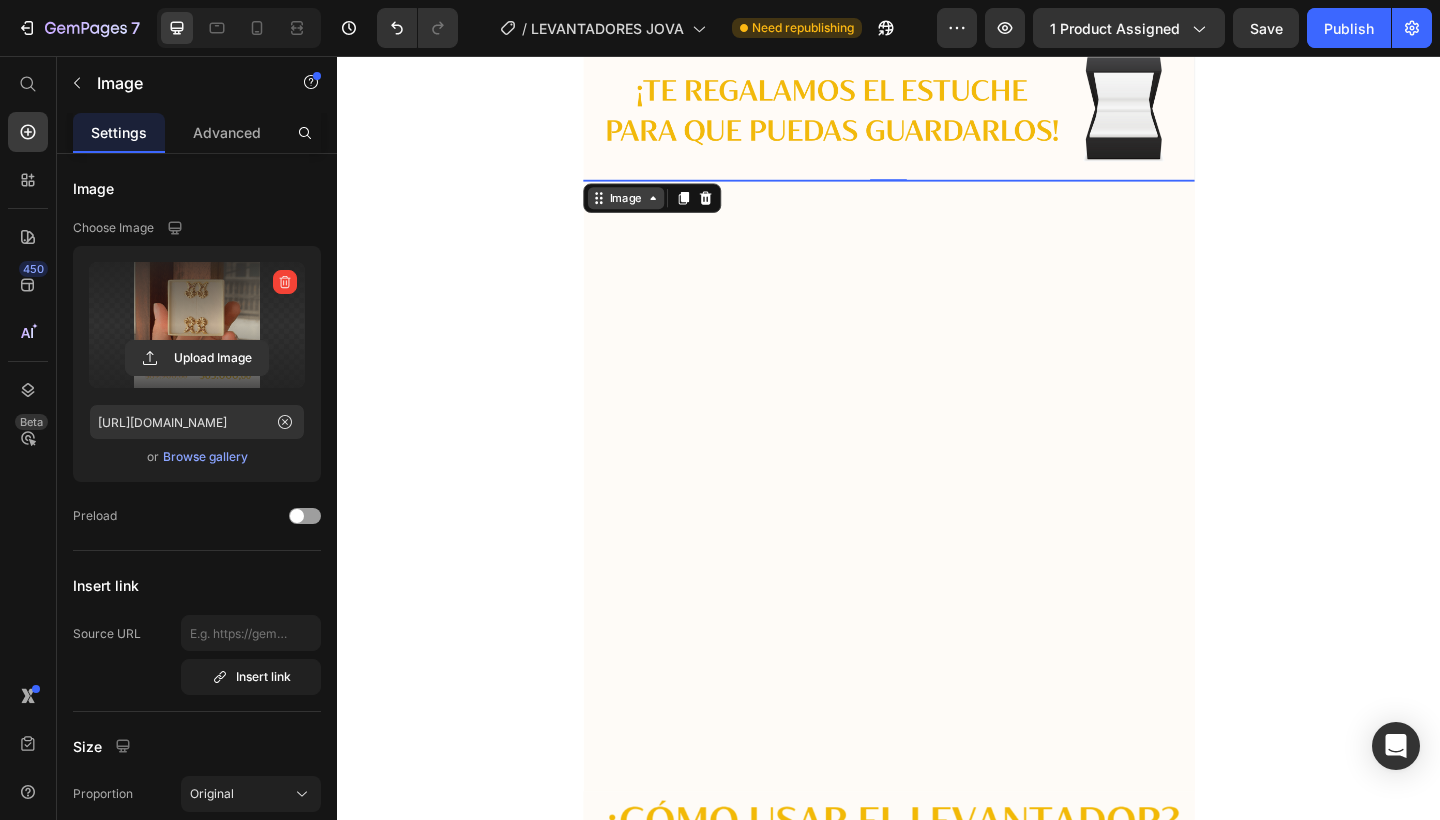 click 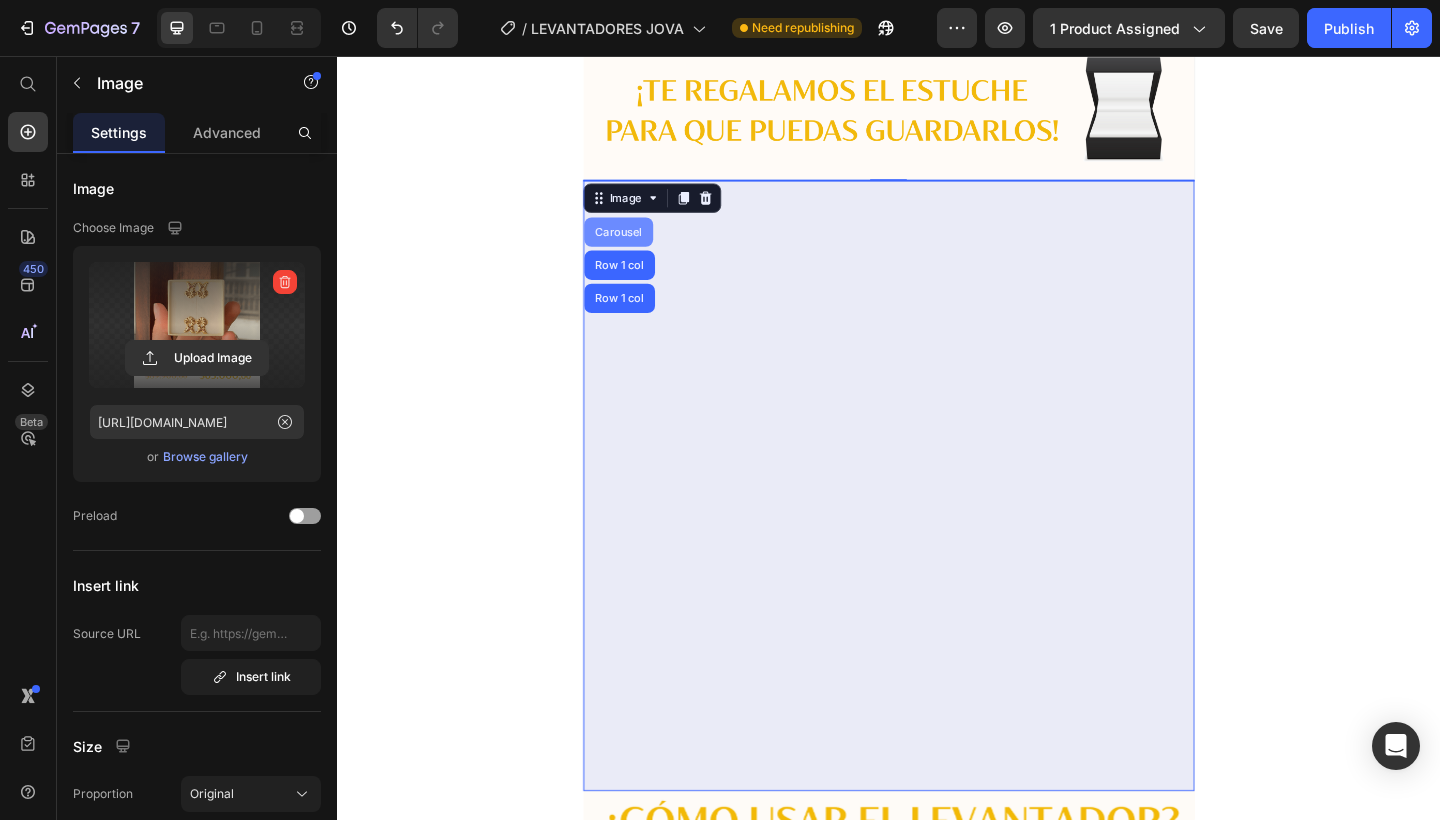 click on "Carousel" at bounding box center [643, 248] 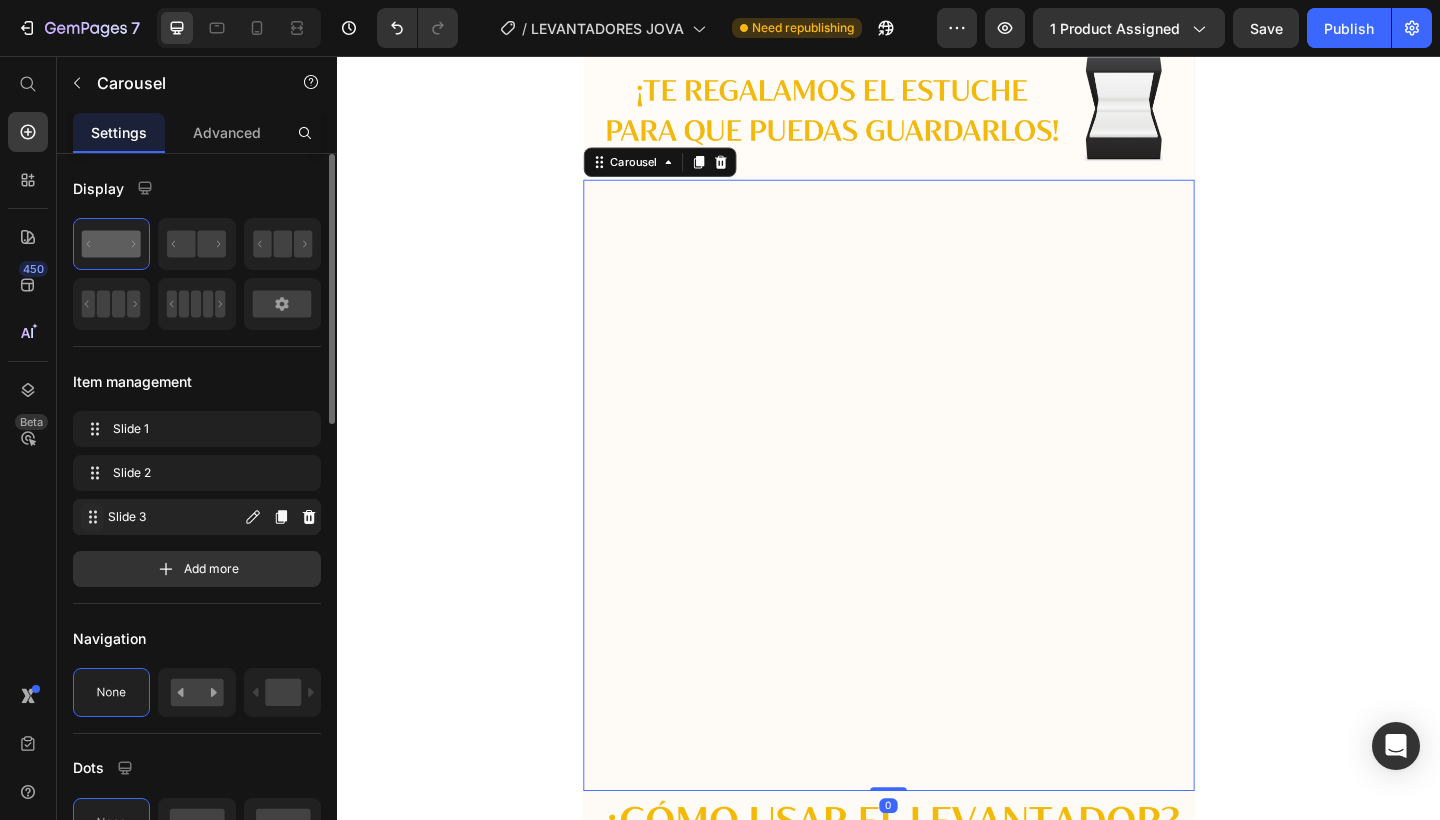 click 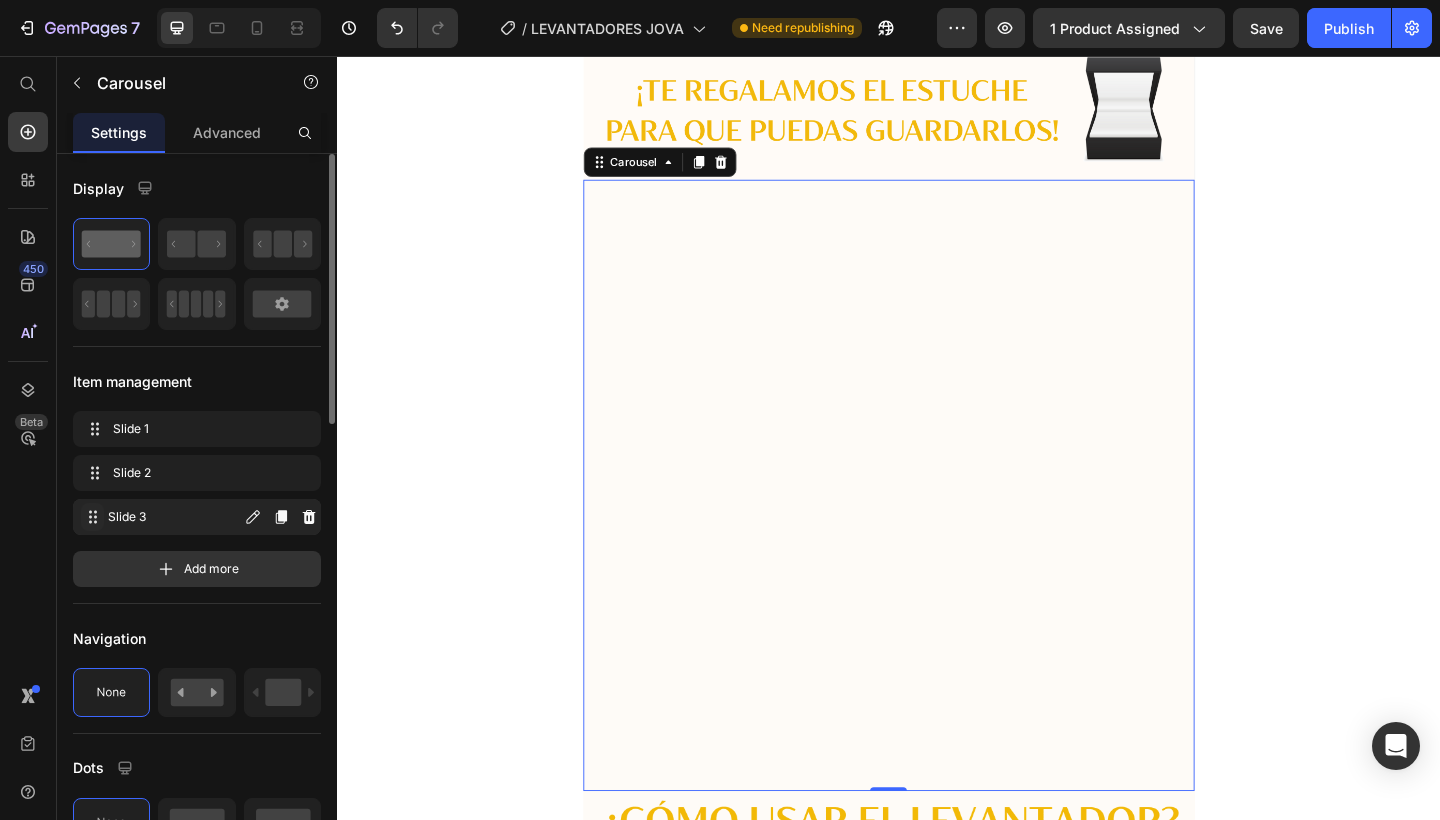 click 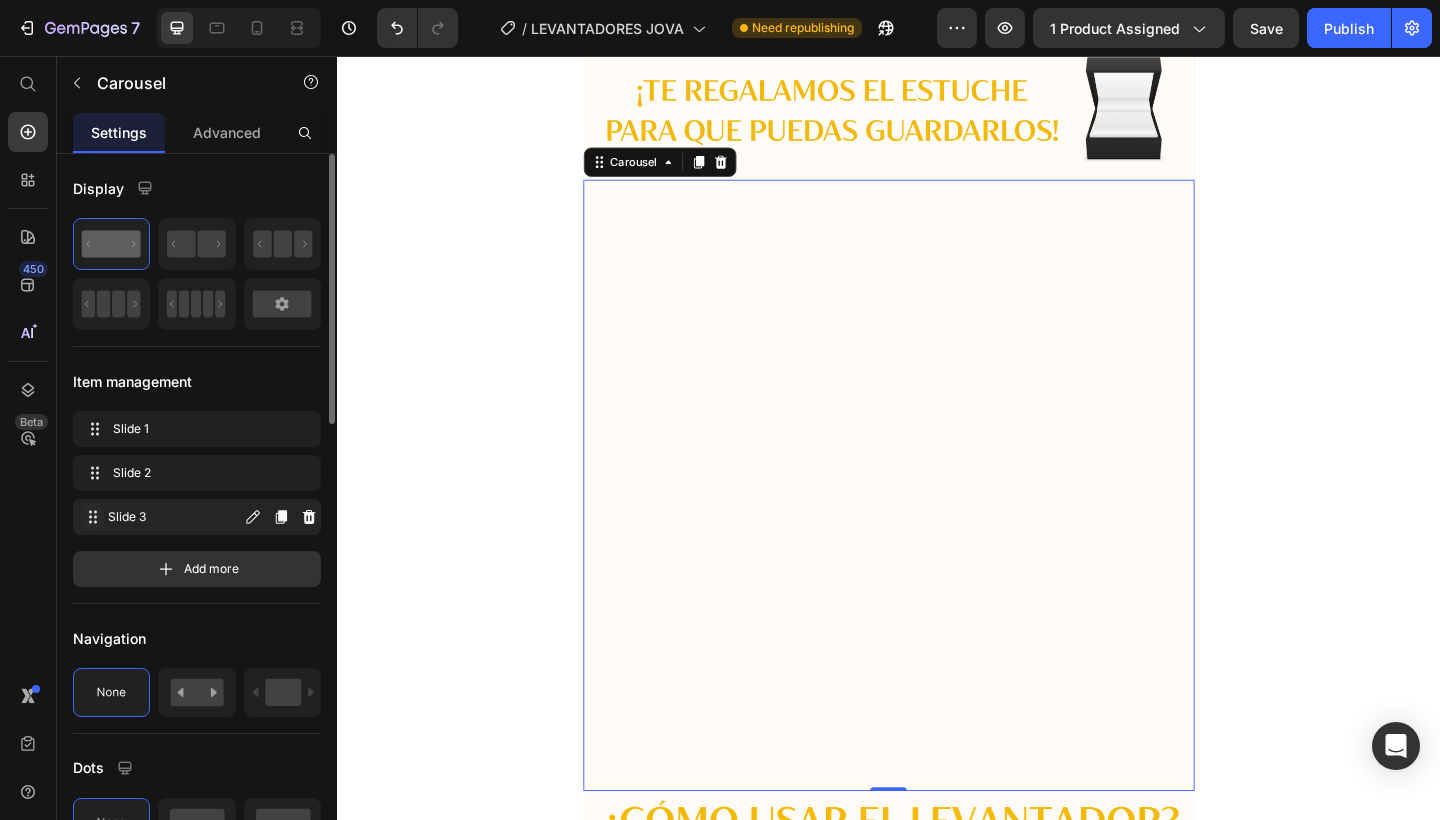click 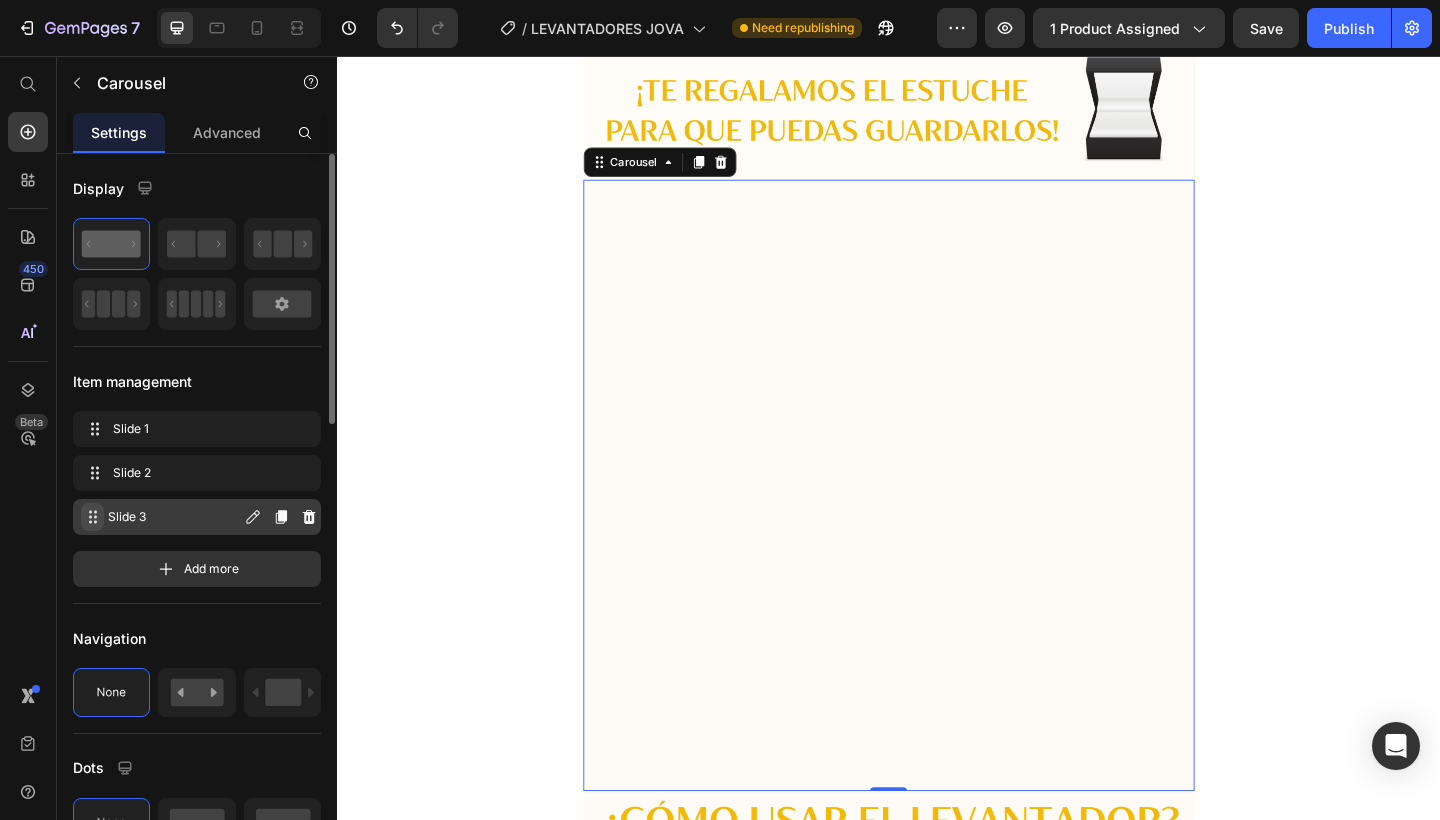 click 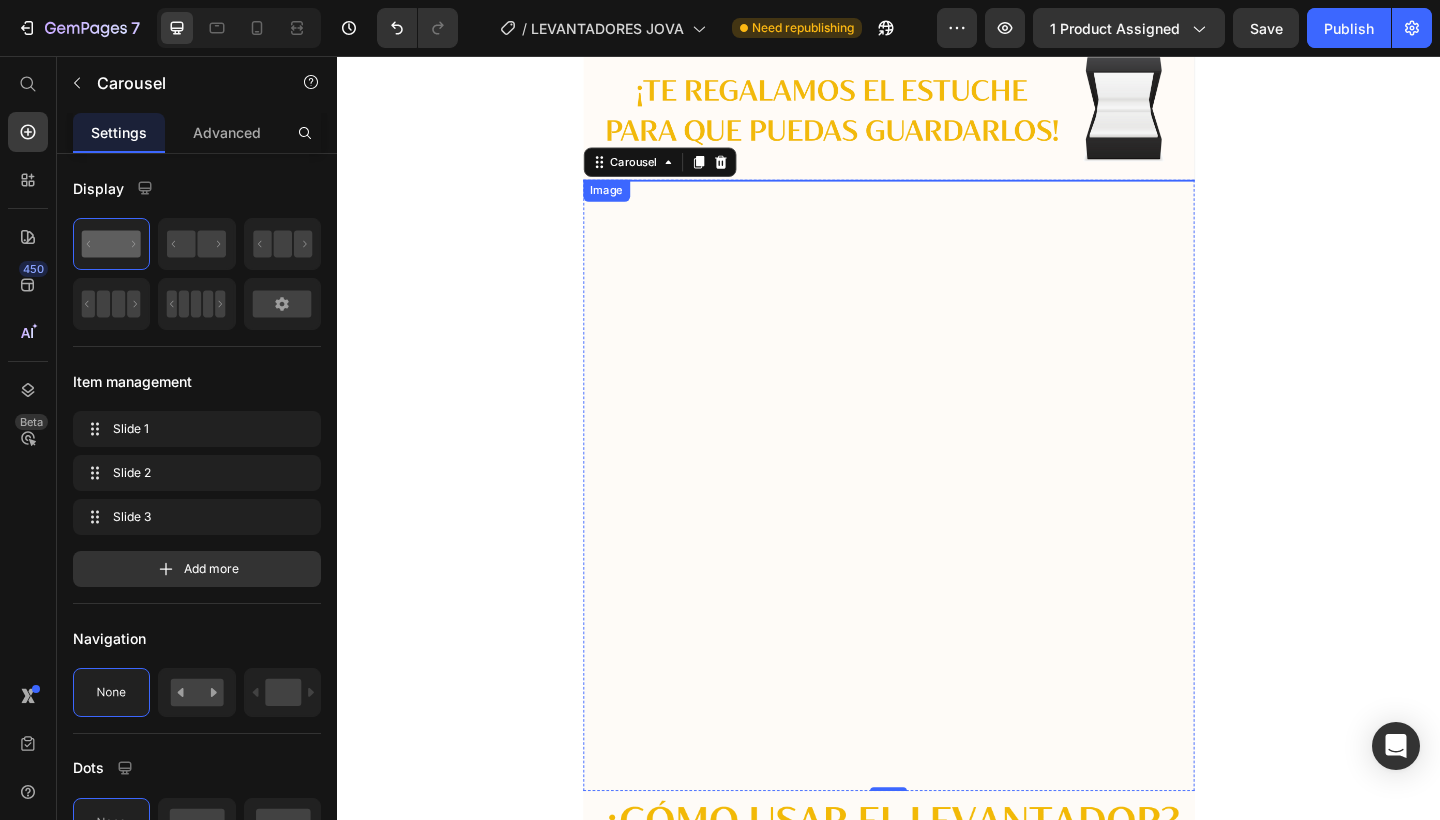 click at bounding box center [937, 191] 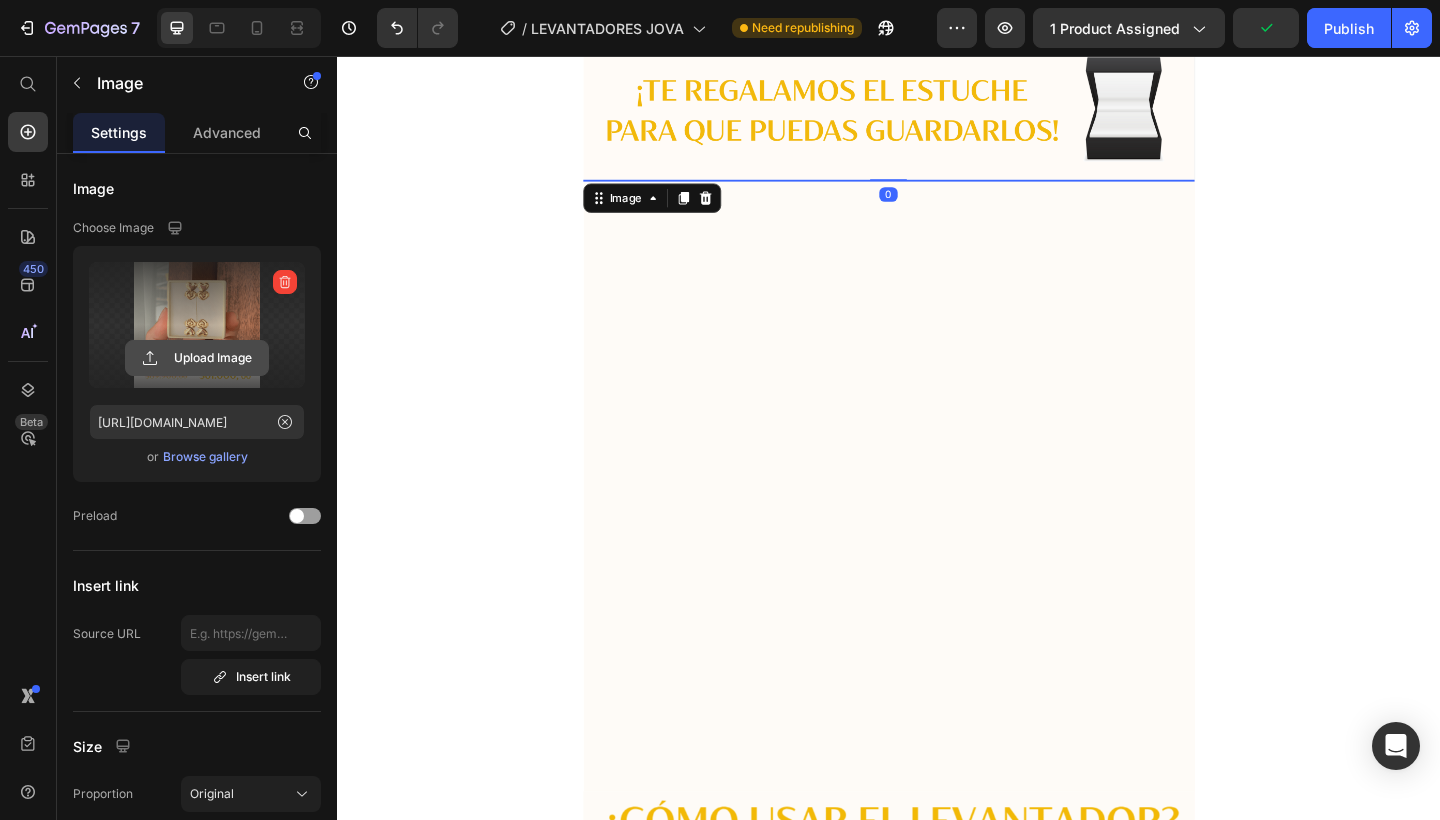 click 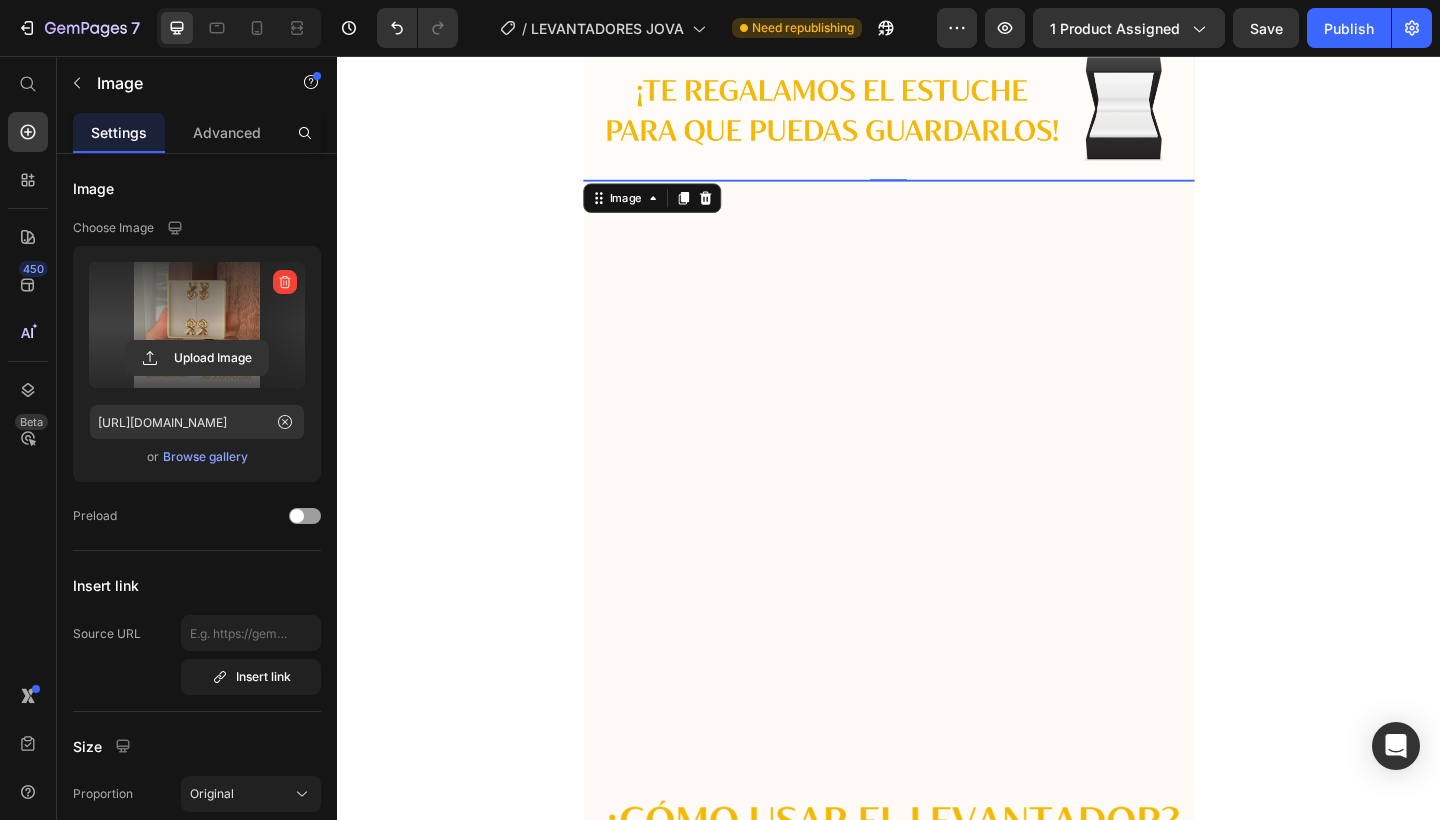 type on "[URL][DOMAIN_NAME]" 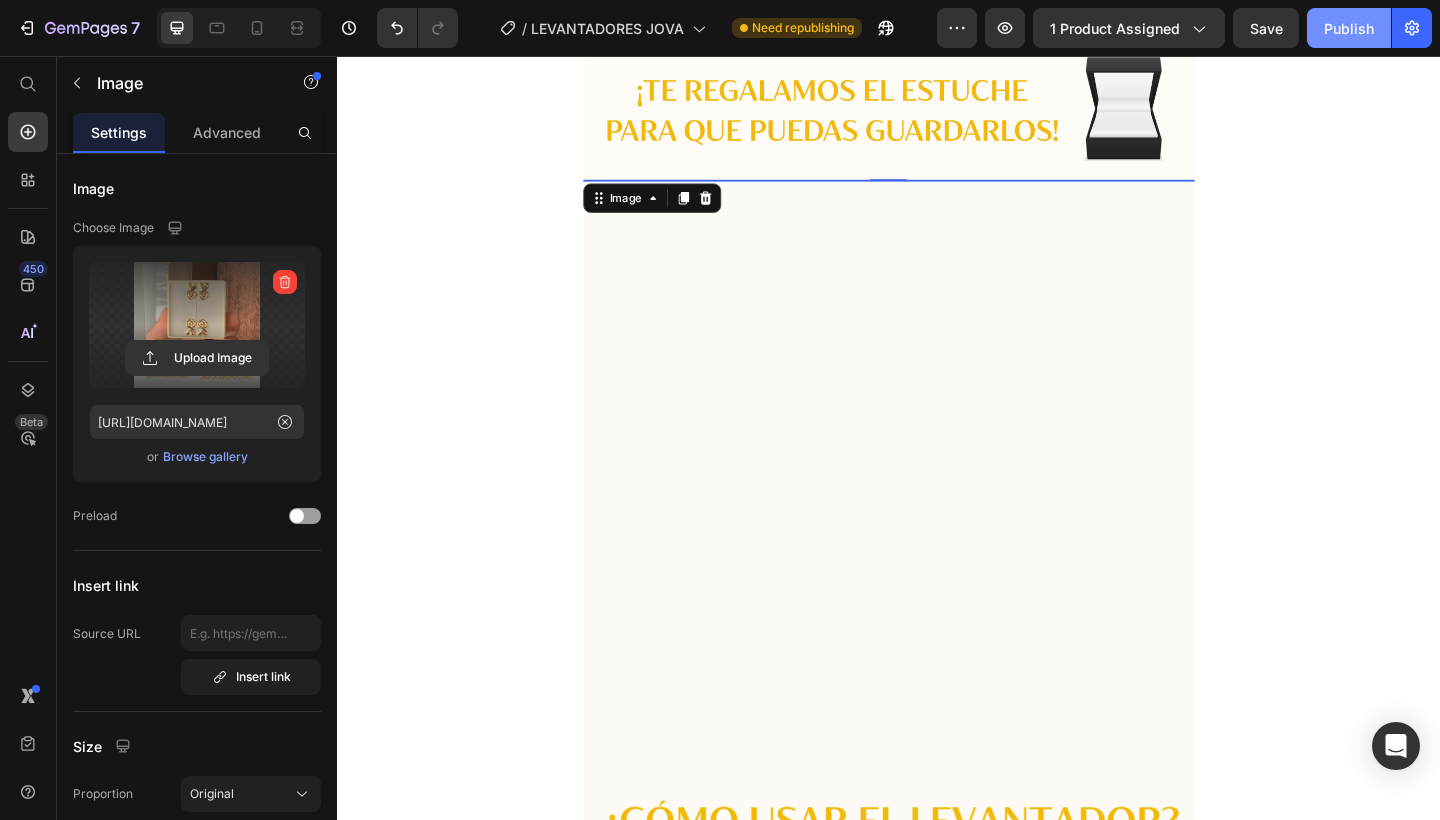 click on "Publish" 